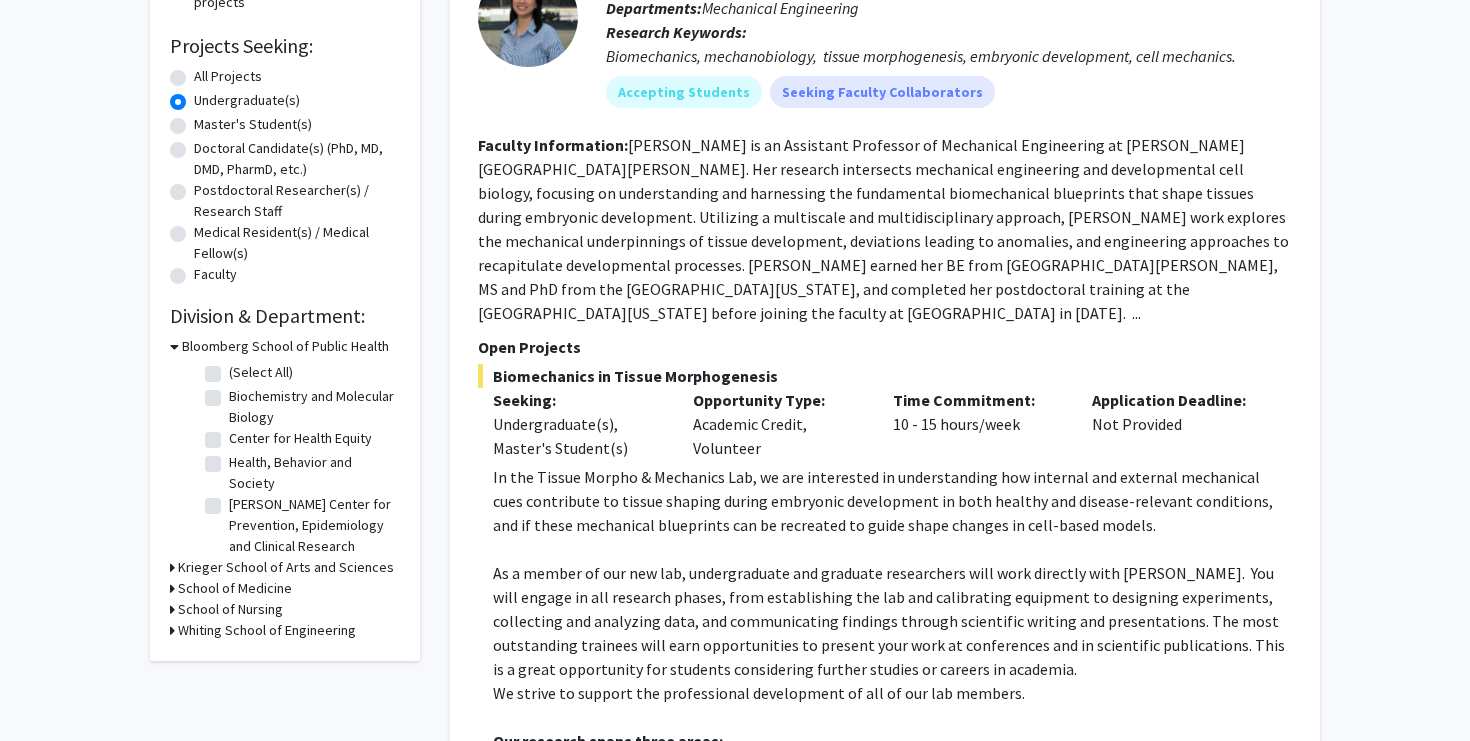 click on "Opportunity Type:  Academic Credit, Volunteer" 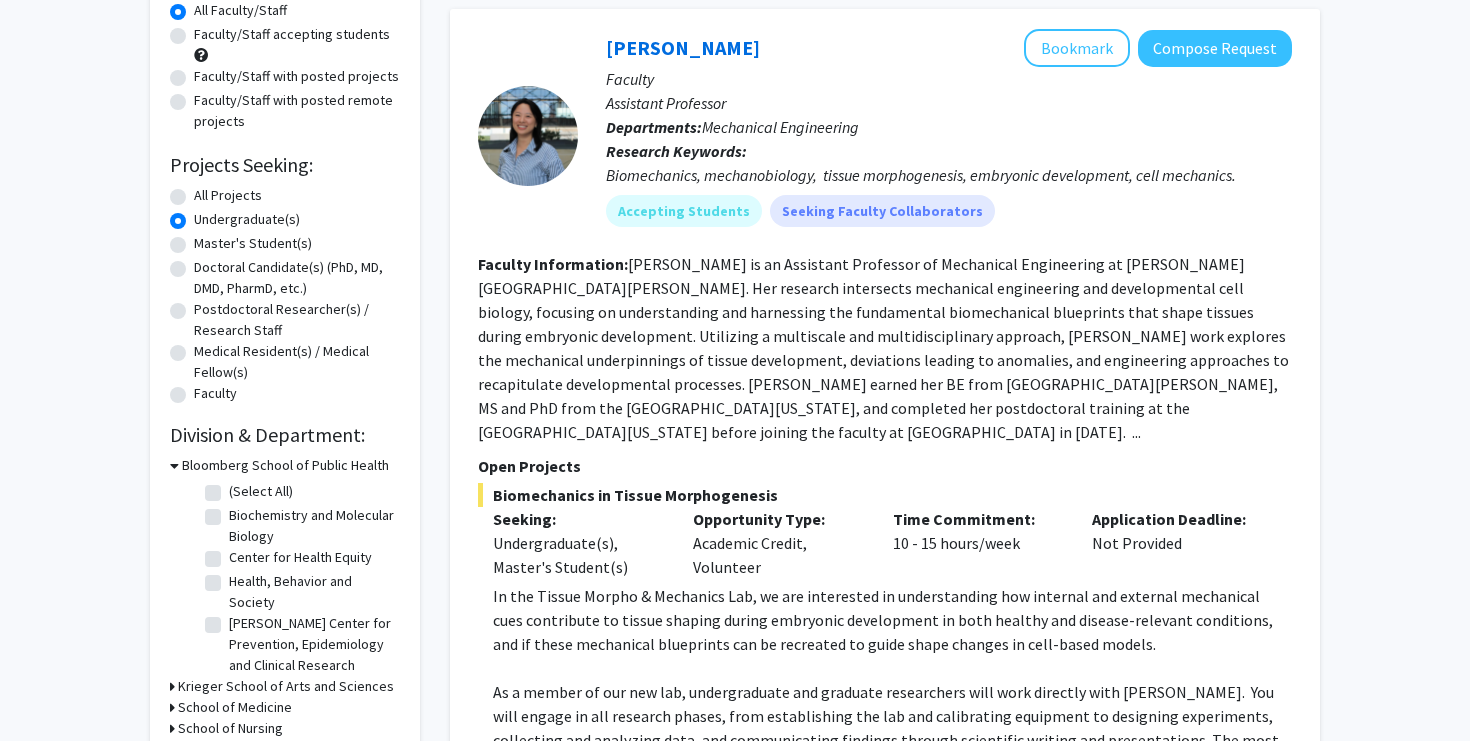 scroll, scrollTop: 1029, scrollLeft: 0, axis: vertical 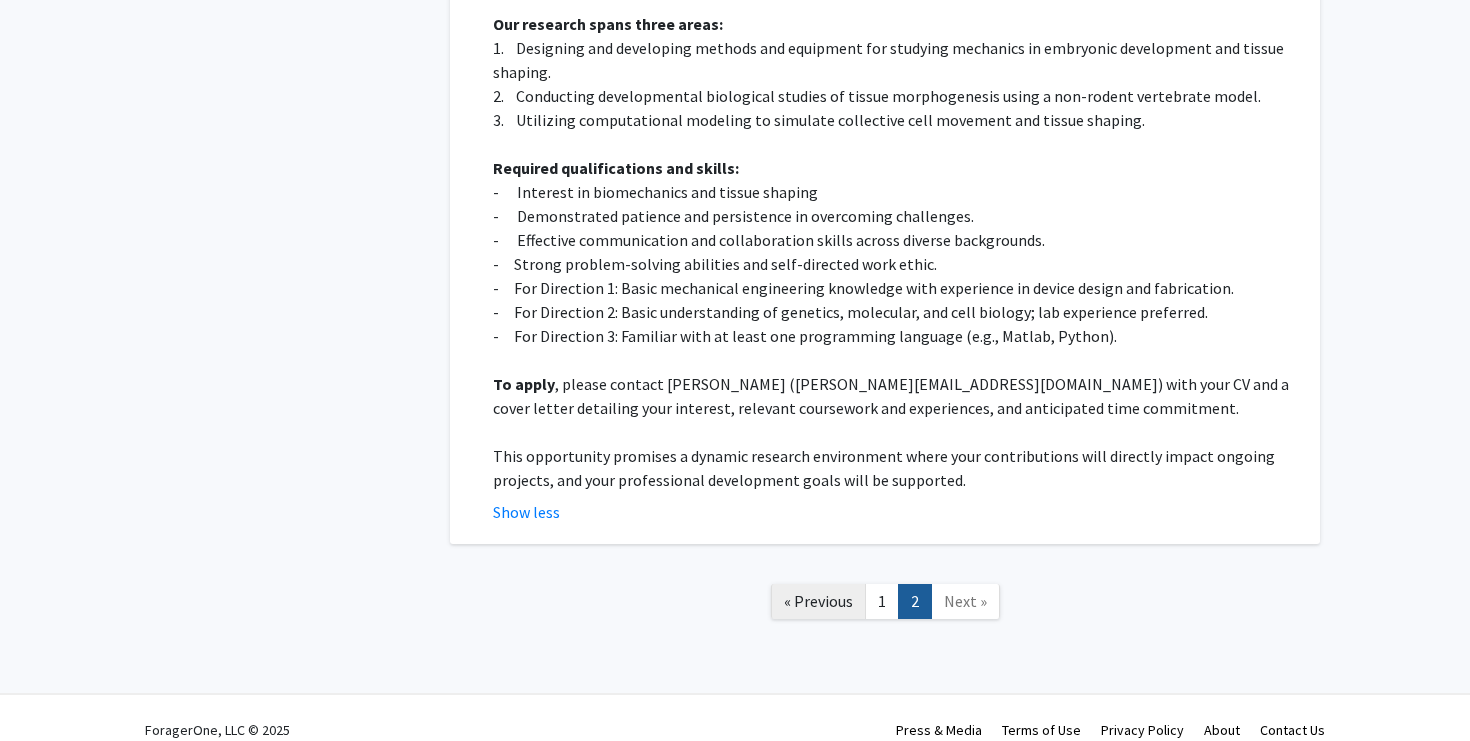 click on "« Previous" 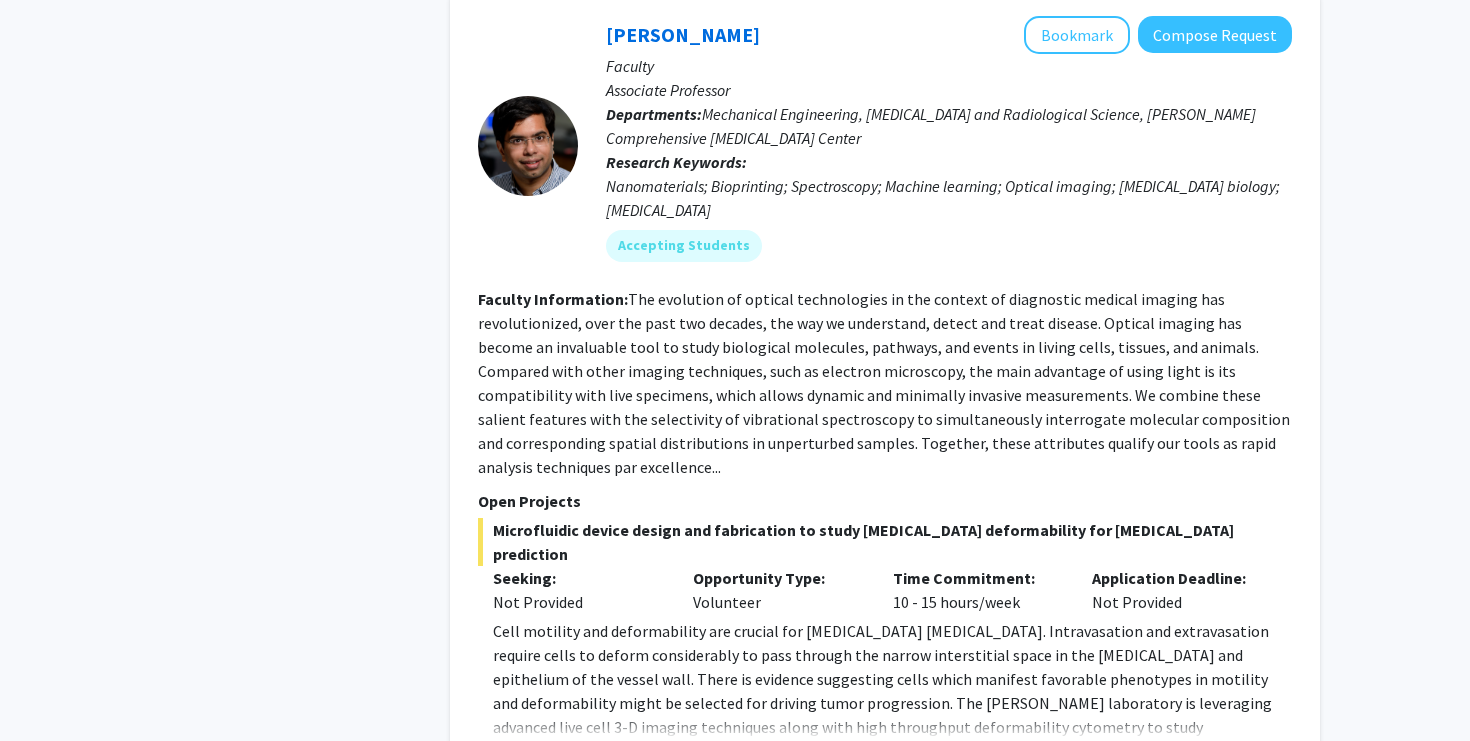 scroll, scrollTop: 2644, scrollLeft: 0, axis: vertical 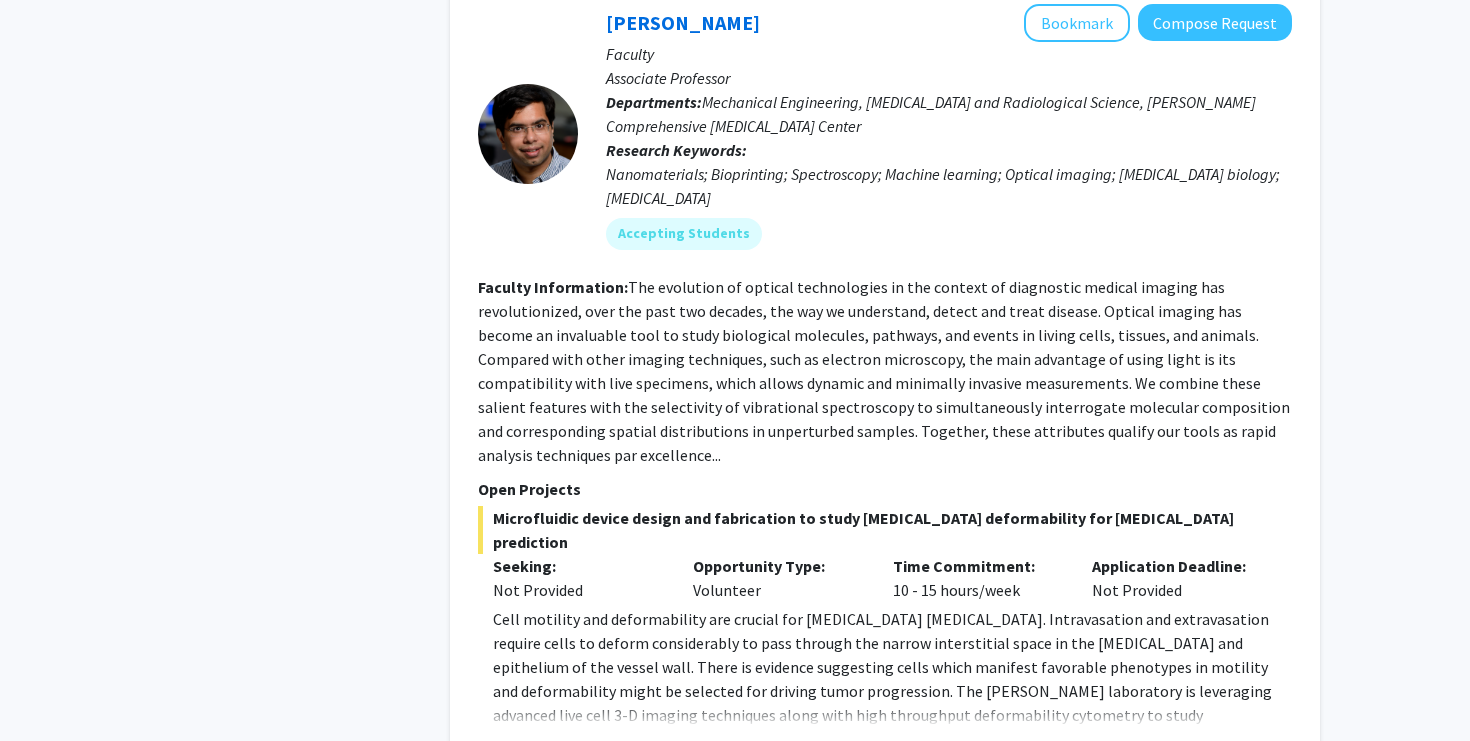 click on "[PERSON_NAME]   Bookmark
Compose Request  Faculty Associate Professor Departments:  Mechanical Engineering, [MEDICAL_DATA] and Radiological Science, [PERSON_NAME] Comprehensive [MEDICAL_DATA] Center Research Keywords:  Nanomaterials; Bioprinting; Spectroscopy; Machine learning; Optical imaging; [MEDICAL_DATA] biology; [MEDICAL_DATA] Accepting Students Faculty Information:  Open Projects  Microfluidic device design and fabrication to study [MEDICAL_DATA] deformability for [MEDICAL_DATA] prediction  Seeking: Not Provided Opportunity Type:  Volunteer  Time Commitment:  10 - 15 hours/week  Application Deadline:  Not Provided      Please contact [PERSON_NAME] ([PERSON_NAME][EMAIL_ADDRESS][DOMAIN_NAME]) to apply for this position or ask any questions you may have. Show more  Shape the Future of Autonomous Drones: Apply Now!  Seeking: Undergraduate(s), Master's Student(s) Opportunity Type:  Academic Credit, Volunteer  Time Commitment:  10 - 15 hours/week  Application Deadline:  Not Provided  Description:  Responsibilities: Requirements: Duration and Contact:" 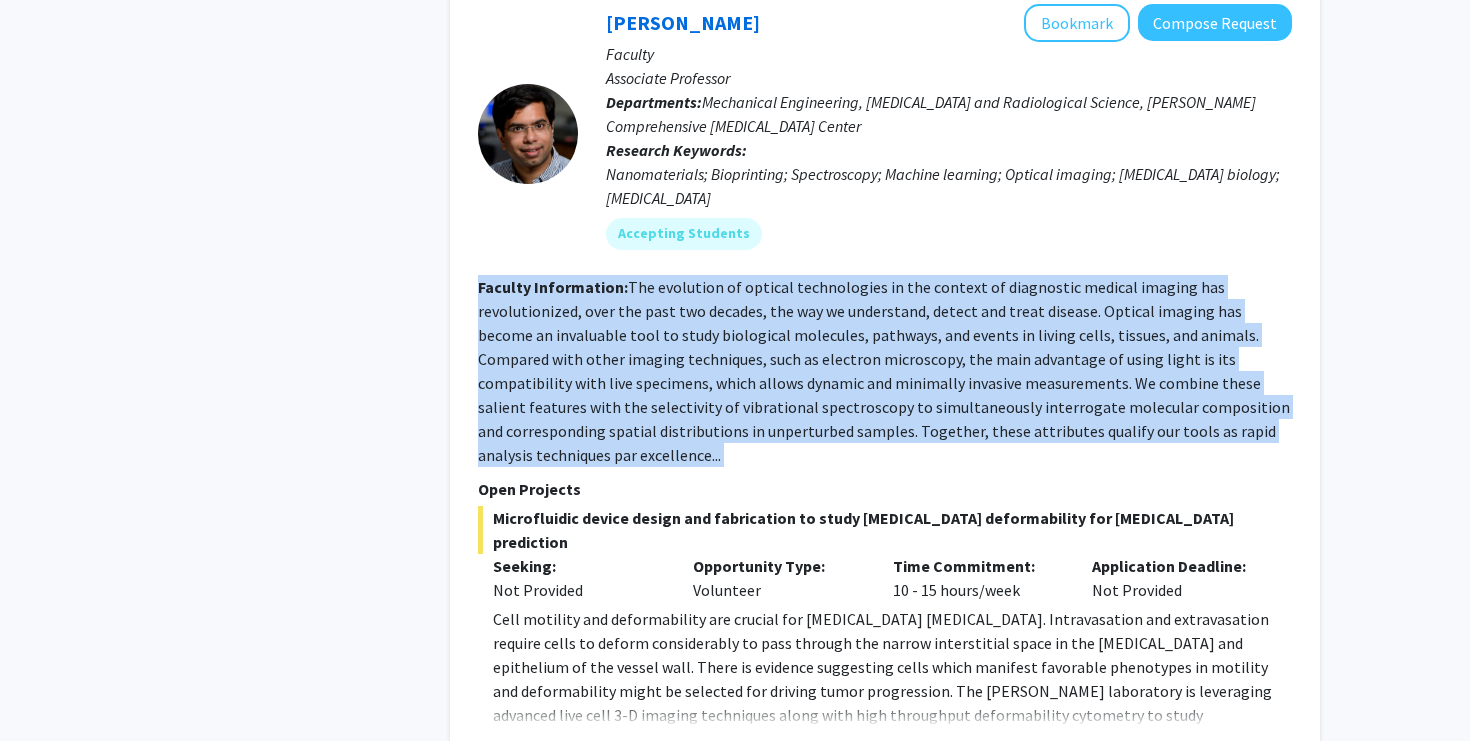 click on "[PERSON_NAME]   Bookmark
Compose Request  Faculty Associate Professor Departments:  Mechanical Engineering, [MEDICAL_DATA] and Radiological Science, [PERSON_NAME] Comprehensive [MEDICAL_DATA] Center Research Keywords:  Nanomaterials; Bioprinting; Spectroscopy; Machine learning; Optical imaging; [MEDICAL_DATA] biology; [MEDICAL_DATA] Accepting Students Faculty Information:  Open Projects  Microfluidic device design and fabrication to study [MEDICAL_DATA] deformability for [MEDICAL_DATA] prediction  Seeking: Not Provided Opportunity Type:  Volunteer  Time Commitment:  10 - 15 hours/week  Application Deadline:  Not Provided      Please contact [PERSON_NAME] ([PERSON_NAME][EMAIL_ADDRESS][DOMAIN_NAME]) to apply for this position or ask any questions you may have. Show more  Shape the Future of Autonomous Drones: Apply Now!  Seeking: Undergraduate(s), Master's Student(s) Opportunity Type:  Academic Credit, Volunteer  Time Commitment:  10 - 15 hours/week  Application Deadline:  Not Provided  Description:  Responsibilities: Requirements: Duration and Contact:" 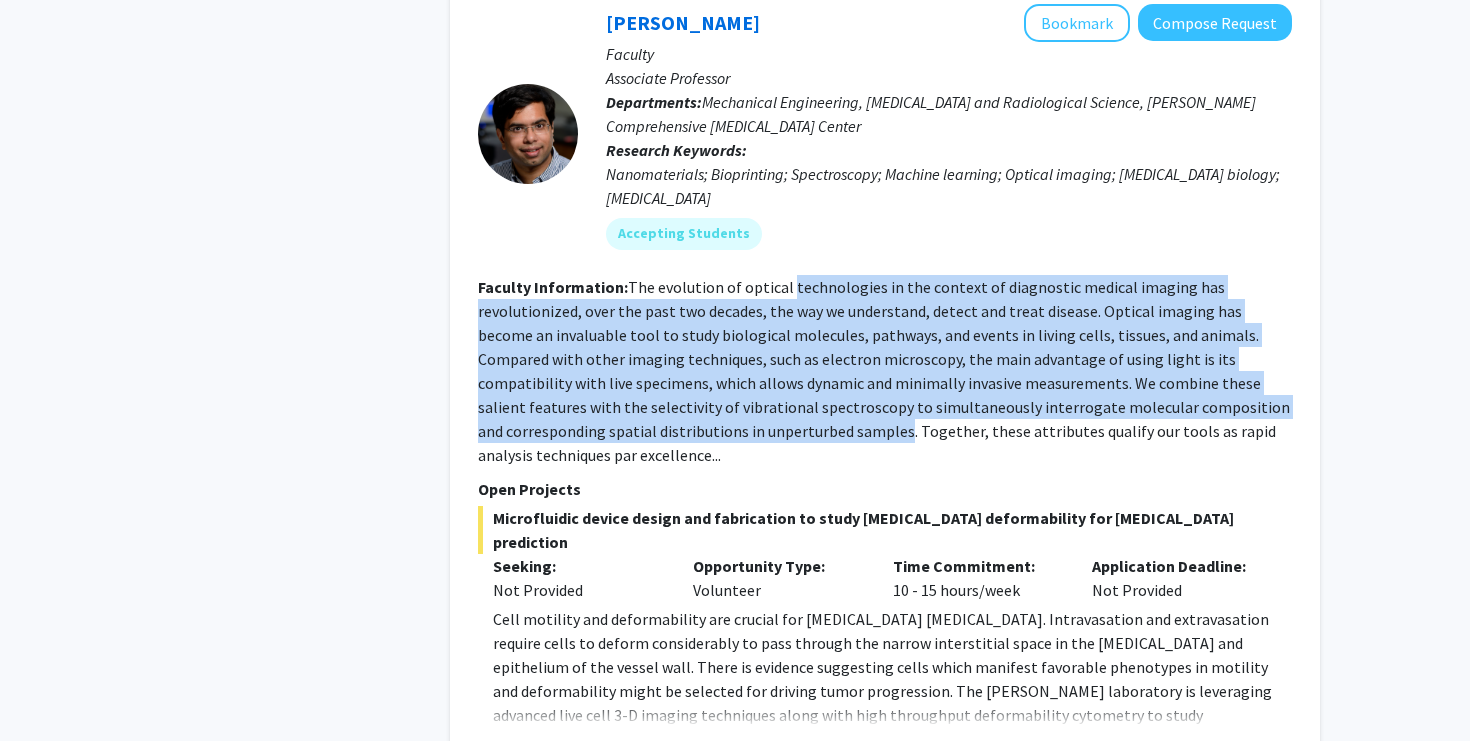 drag, startPoint x: 685, startPoint y: 381, endPoint x: 849, endPoint y: 238, distance: 217.58907 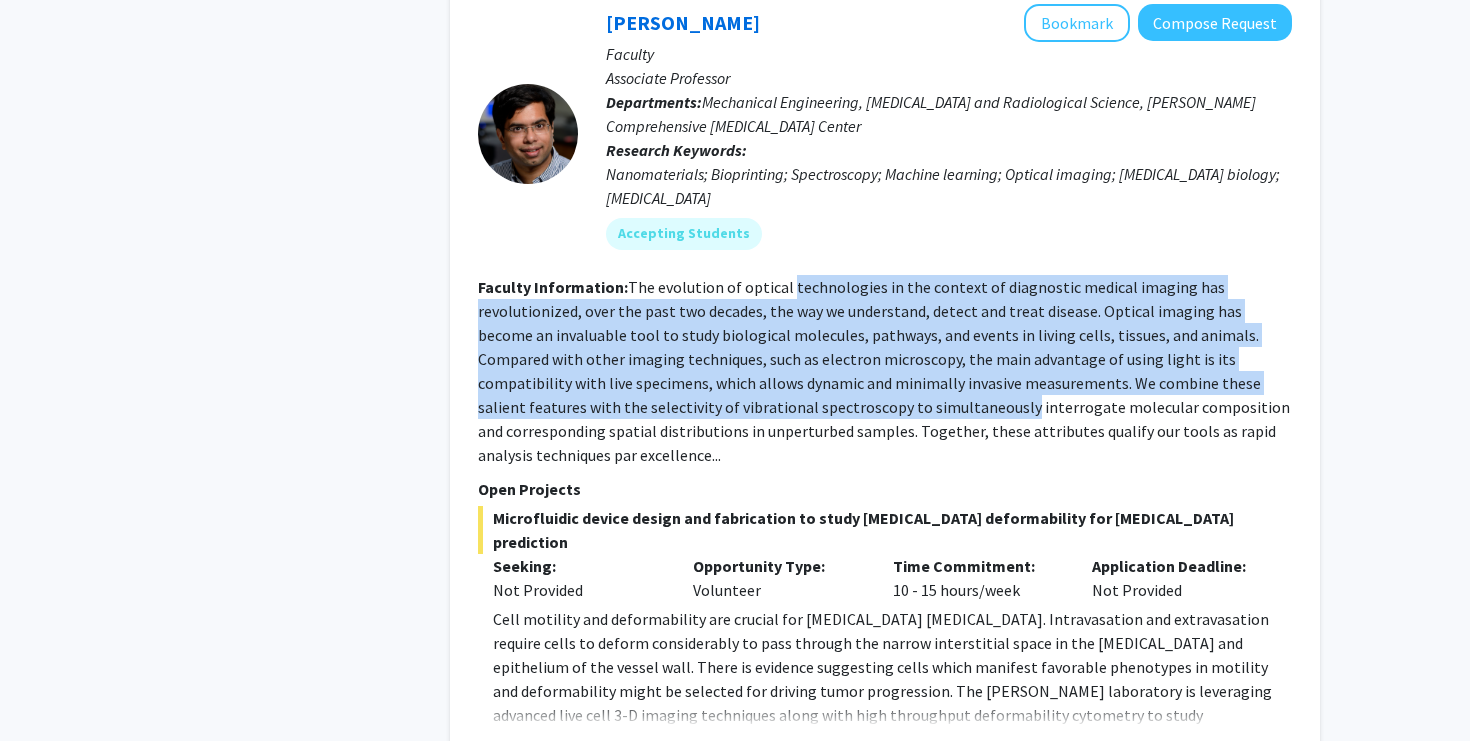 drag, startPoint x: 849, startPoint y: 238, endPoint x: 840, endPoint y: 367, distance: 129.31357 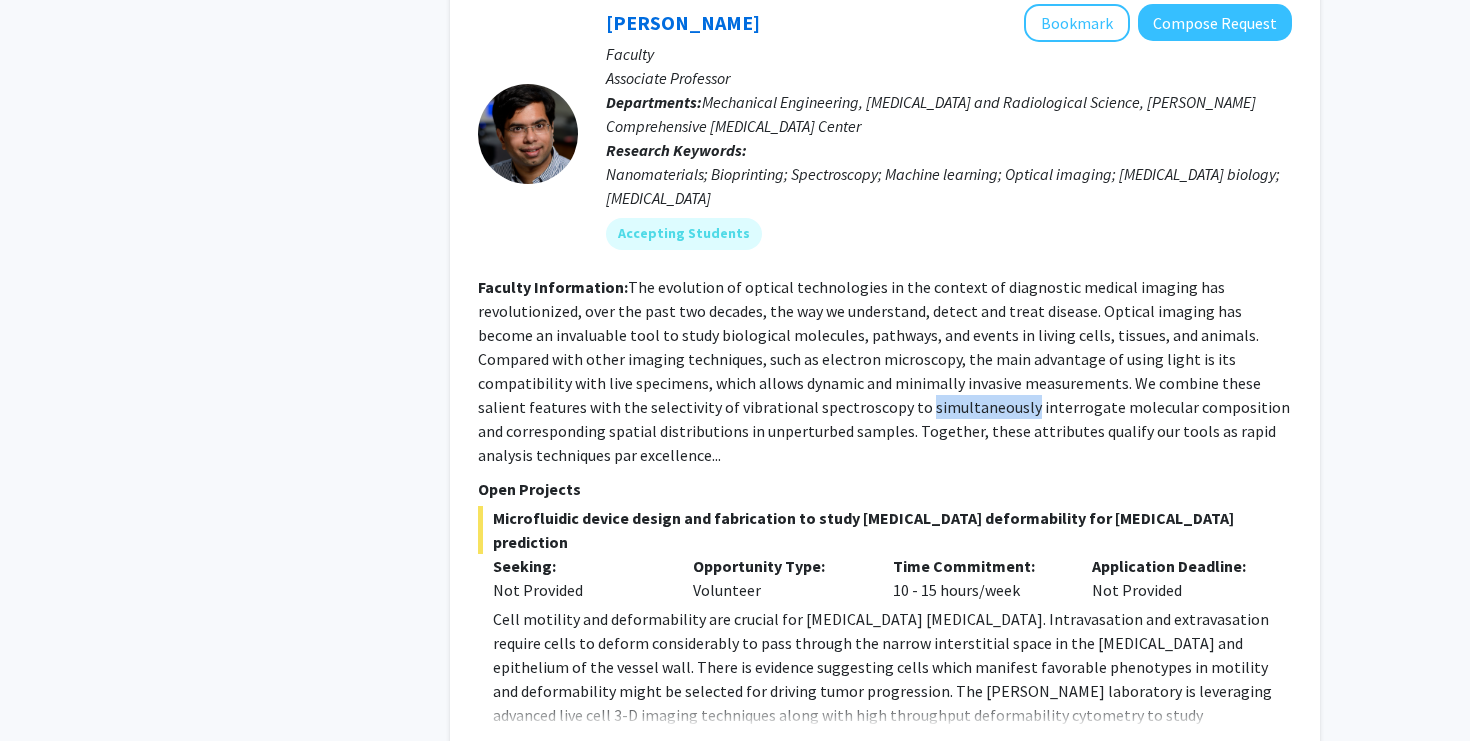 click on "The evolution of optical technologies in the context of diagnostic medical imaging has revolutionized, over the past two decades, the way we understand, detect and treat disease. Optical imaging has become an invaluable tool to study biological molecules, pathways, and events in living cells, tissues, and animals. Compared with other imaging techniques, such as electron microscopy, the main advantage of using light is its compatibility with live specimens, which allows dynamic and minimally invasive measurements. We combine these salient features with the selectivity of vibrational spectroscopy to simultaneously interrogate molecular composition and corresponding spatial distributions in unperturbed samples. Together, these attributes qualify our tools as rapid analysis techniques par excellence..." 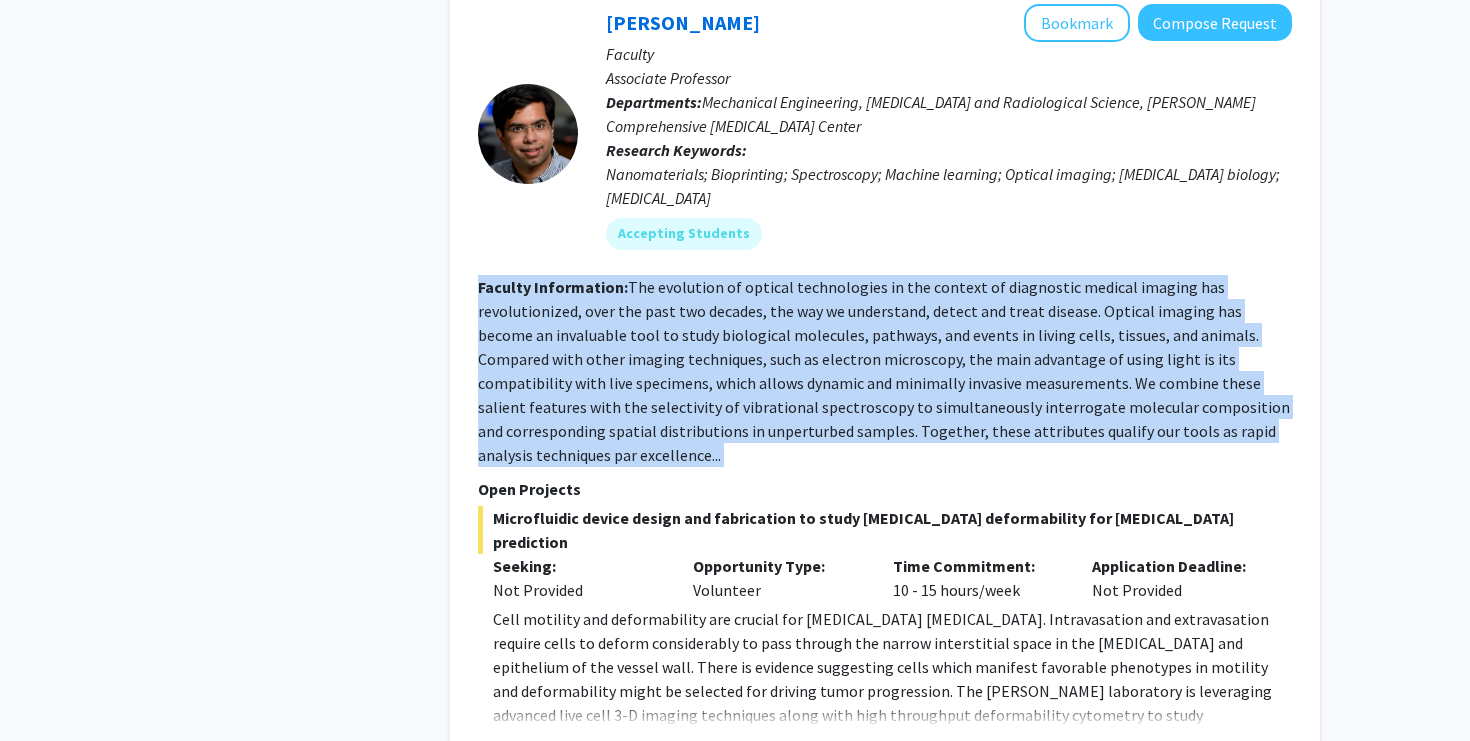 click on "The evolution of optical technologies in the context of diagnostic medical imaging has revolutionized, over the past two decades, the way we understand, detect and treat disease. Optical imaging has become an invaluable tool to study biological molecules, pathways, and events in living cells, tissues, and animals. Compared with other imaging techniques, such as electron microscopy, the main advantage of using light is its compatibility with live specimens, which allows dynamic and minimally invasive measurements. We combine these salient features with the selectivity of vibrational spectroscopy to simultaneously interrogate molecular composition and corresponding spatial distributions in unperturbed samples. Together, these attributes qualify our tools as rapid analysis techniques par excellence..." 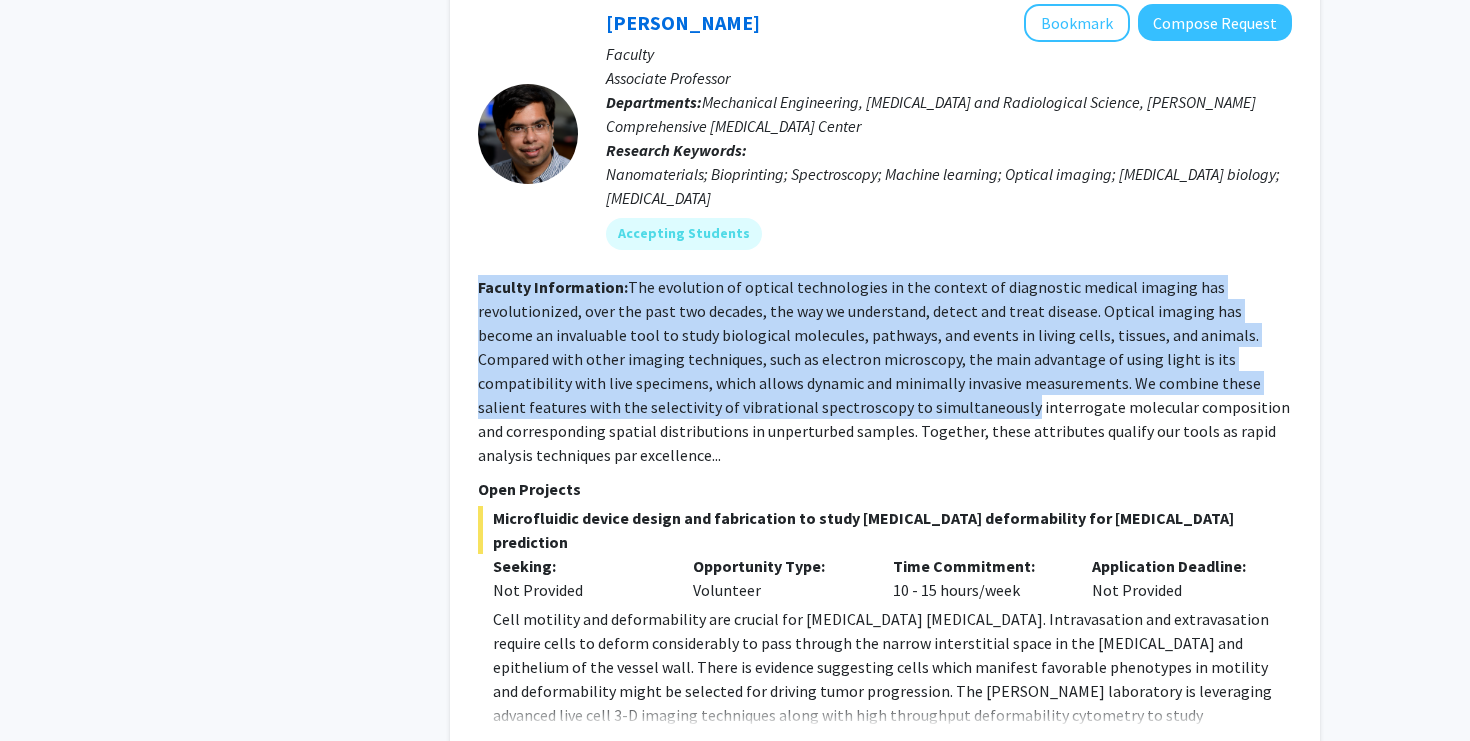 drag, startPoint x: 840, startPoint y: 369, endPoint x: 901, endPoint y: 227, distance: 154.54773 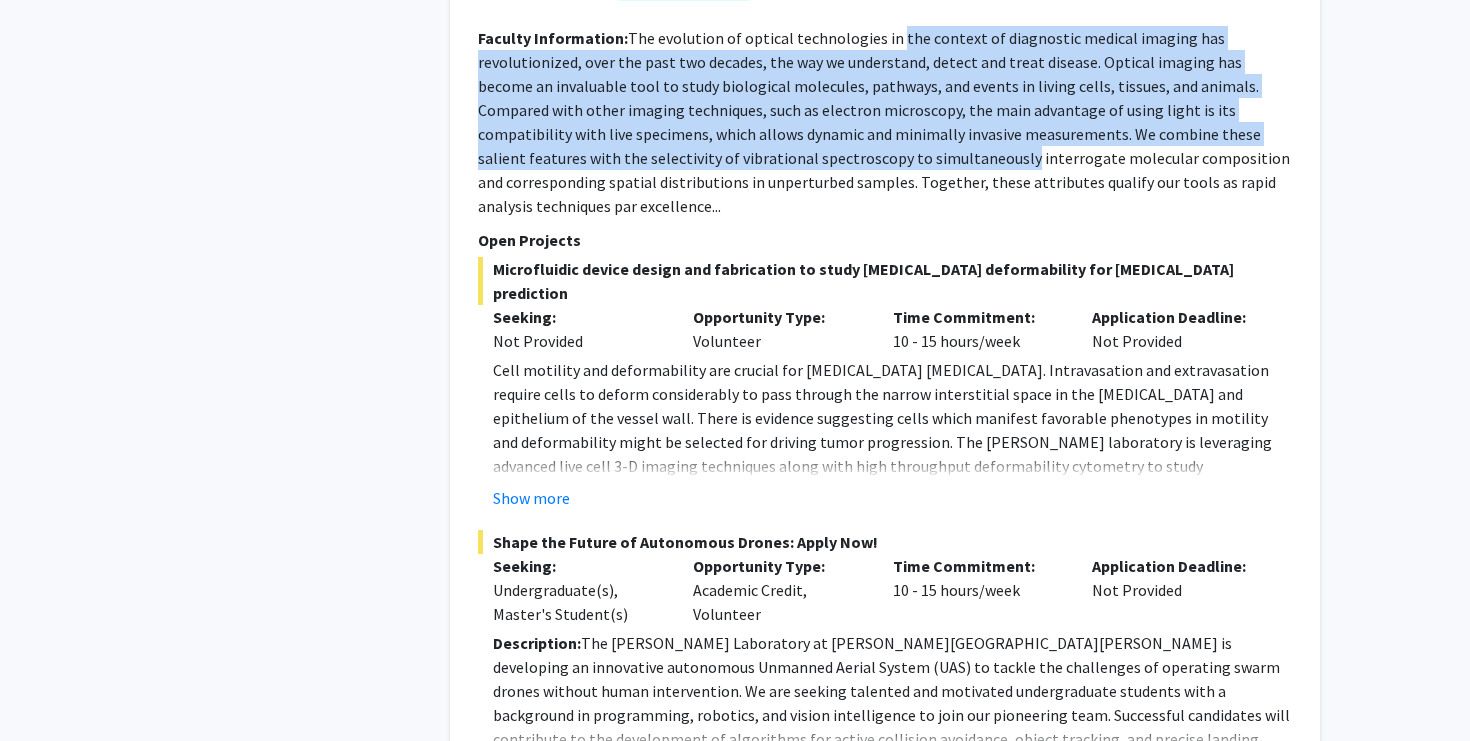 scroll, scrollTop: 2898, scrollLeft: 0, axis: vertical 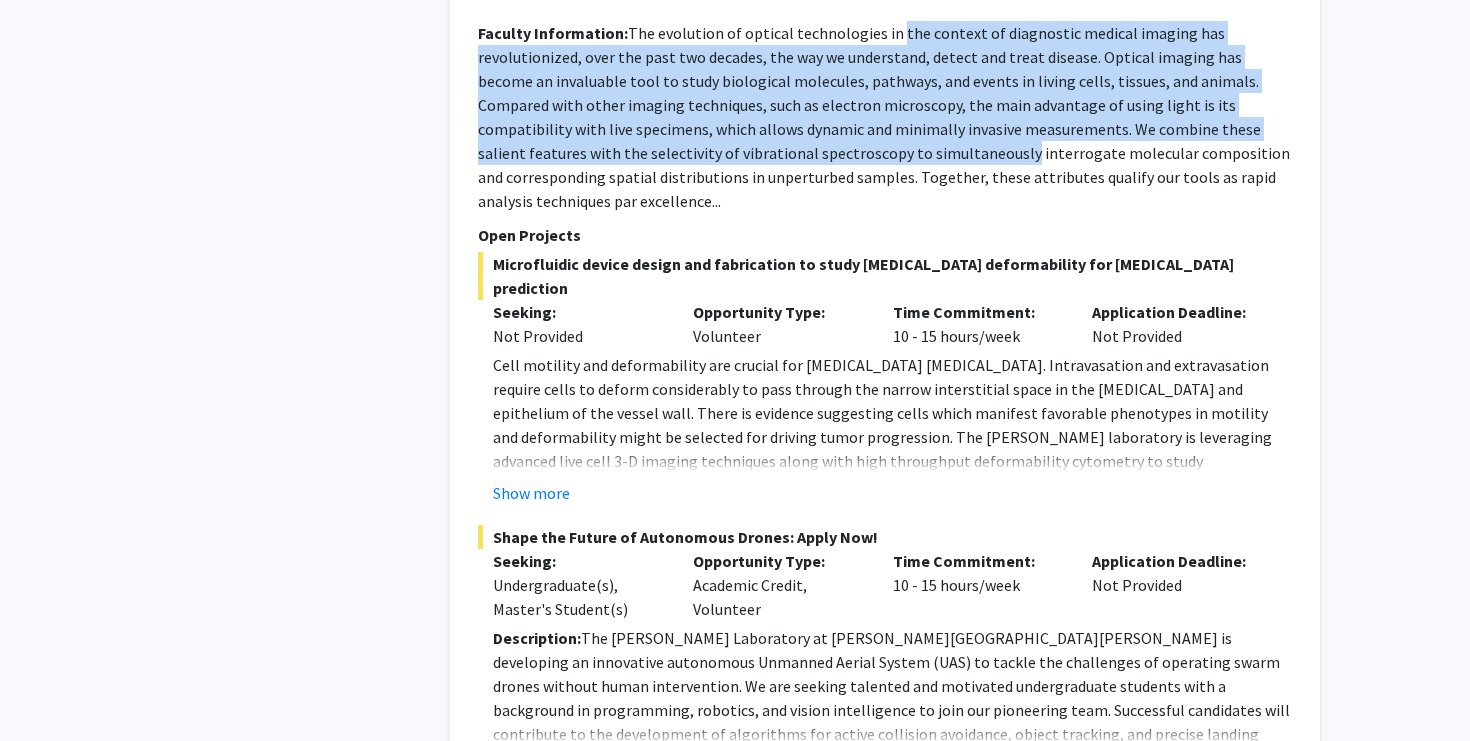 click on "Show more" 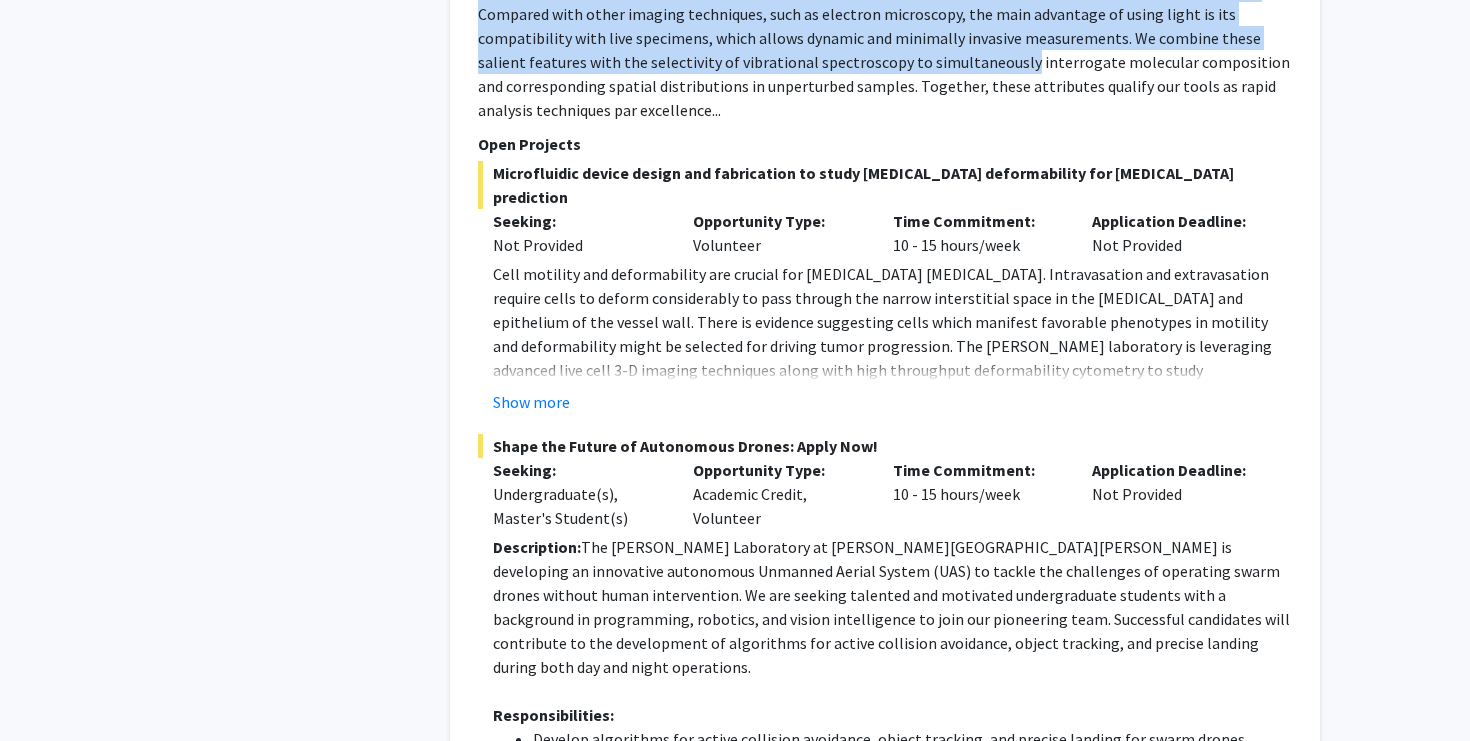 scroll, scrollTop: 2995, scrollLeft: 0, axis: vertical 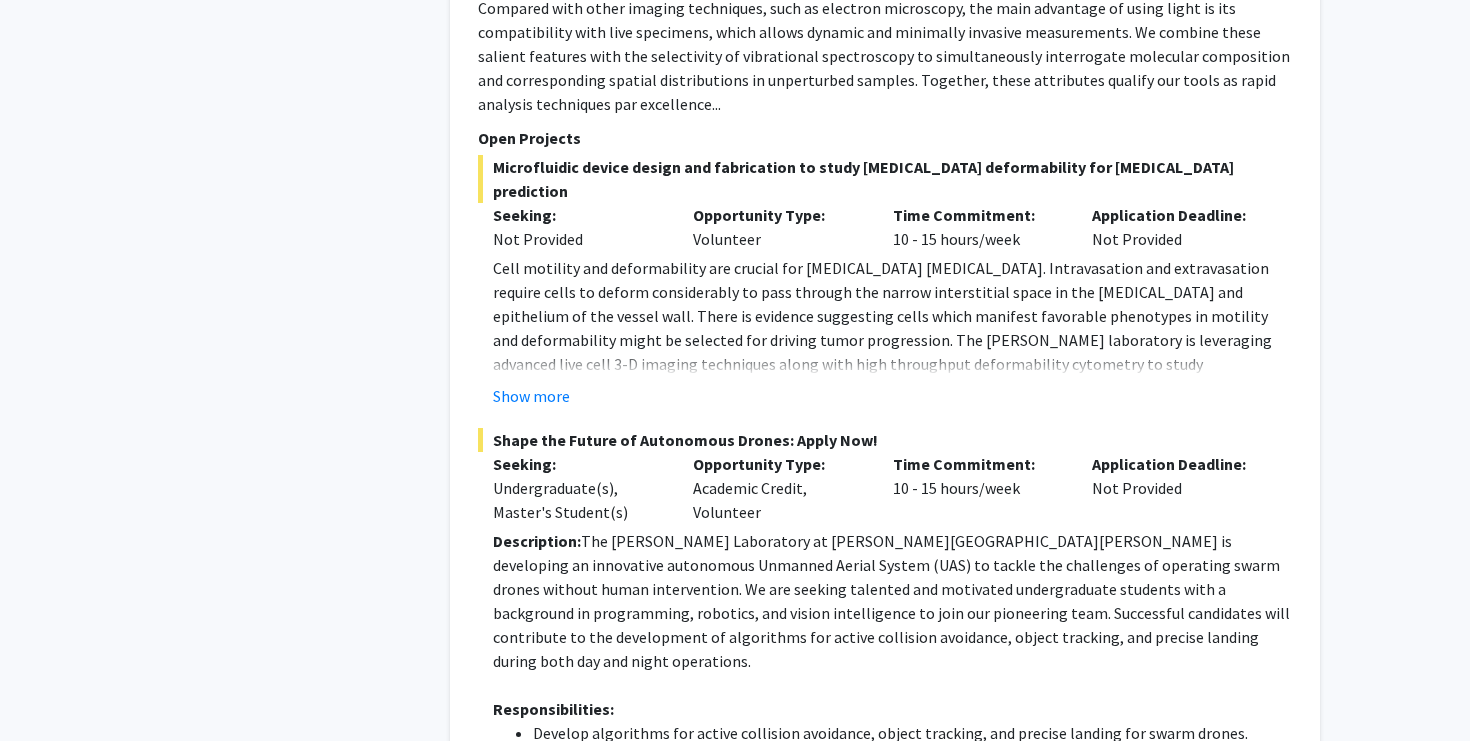 click on "Description:  The [PERSON_NAME] Laboratory at [PERSON_NAME][GEOGRAPHIC_DATA][PERSON_NAME] is developing an innovative autonomous Unmanned Aerial System (UAS) to tackle the challenges of operating swarm drones without human intervention. We are seeking talented and motivated undergraduate students with a background in programming, robotics, and vision intelligence to join our pioneering team. Successful candidates will contribute to the development of algorithms for active collision avoidance, object tracking, and precise landing during both day and night operations." 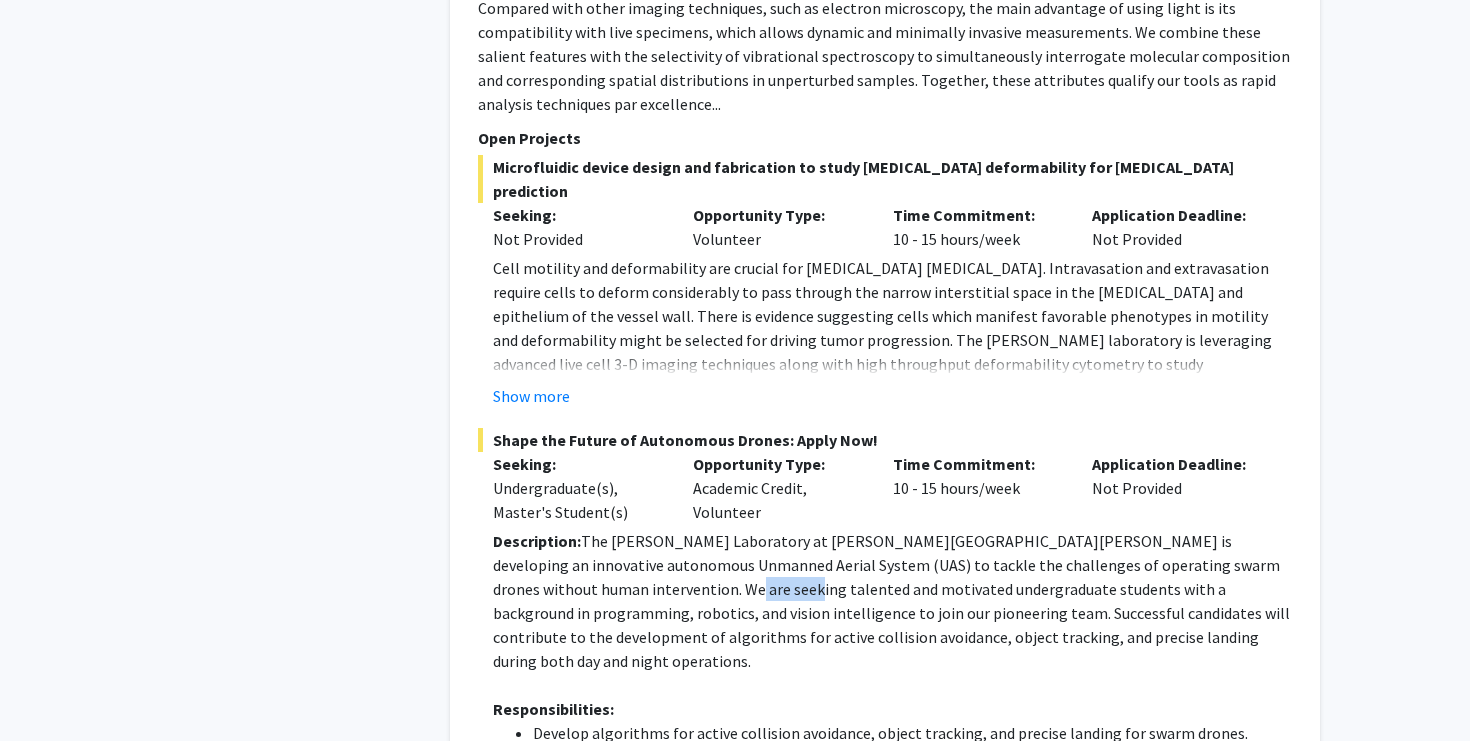 click on "Description:  The [PERSON_NAME] Laboratory at [PERSON_NAME][GEOGRAPHIC_DATA][PERSON_NAME] is developing an innovative autonomous Unmanned Aerial System (UAS) to tackle the challenges of operating swarm drones without human intervention. We are seeking talented and motivated undergraduate students with a background in programming, robotics, and vision intelligence to join our pioneering team. Successful candidates will contribute to the development of algorithms for active collision avoidance, object tracking, and precise landing during both day and night operations." 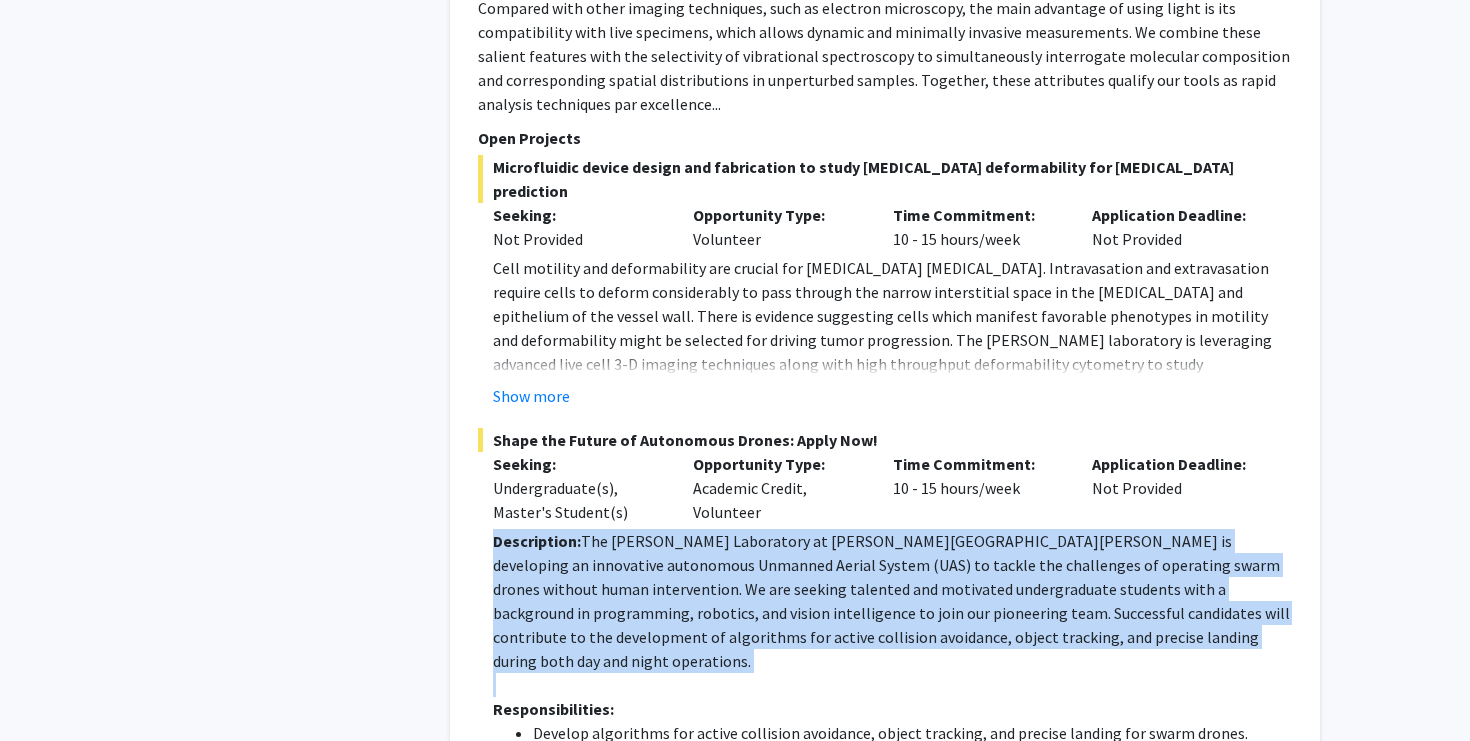 click on "Description:  The [PERSON_NAME] Laboratory at [PERSON_NAME][GEOGRAPHIC_DATA][PERSON_NAME] is developing an innovative autonomous Unmanned Aerial System (UAS) to tackle the challenges of operating swarm drones without human intervention. We are seeking talented and motivated undergraduate students with a background in programming, robotics, and vision intelligence to join our pioneering team. Successful candidates will contribute to the development of algorithms for active collision avoidance, object tracking, and precise landing during both day and night operations." 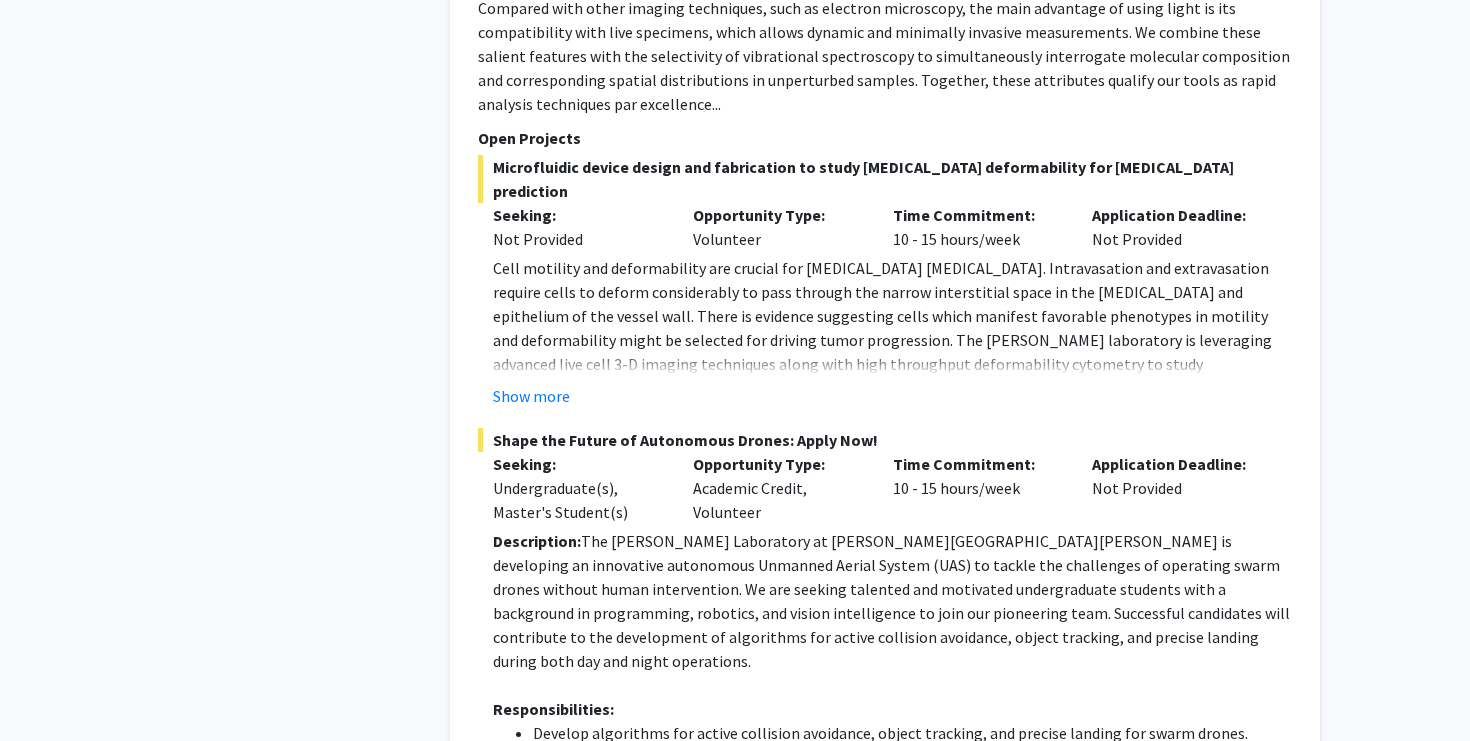 click on "Description:  The [PERSON_NAME] Laboratory at [PERSON_NAME][GEOGRAPHIC_DATA][PERSON_NAME] is developing an innovative autonomous Unmanned Aerial System (UAS) to tackle the challenges of operating swarm drones without human intervention. We are seeking talented and motivated undergraduate students with a background in programming, robotics, and vision intelligence to join our pioneering team. Successful candidates will contribute to the development of algorithms for active collision avoidance, object tracking, and precise landing during both day and night operations." 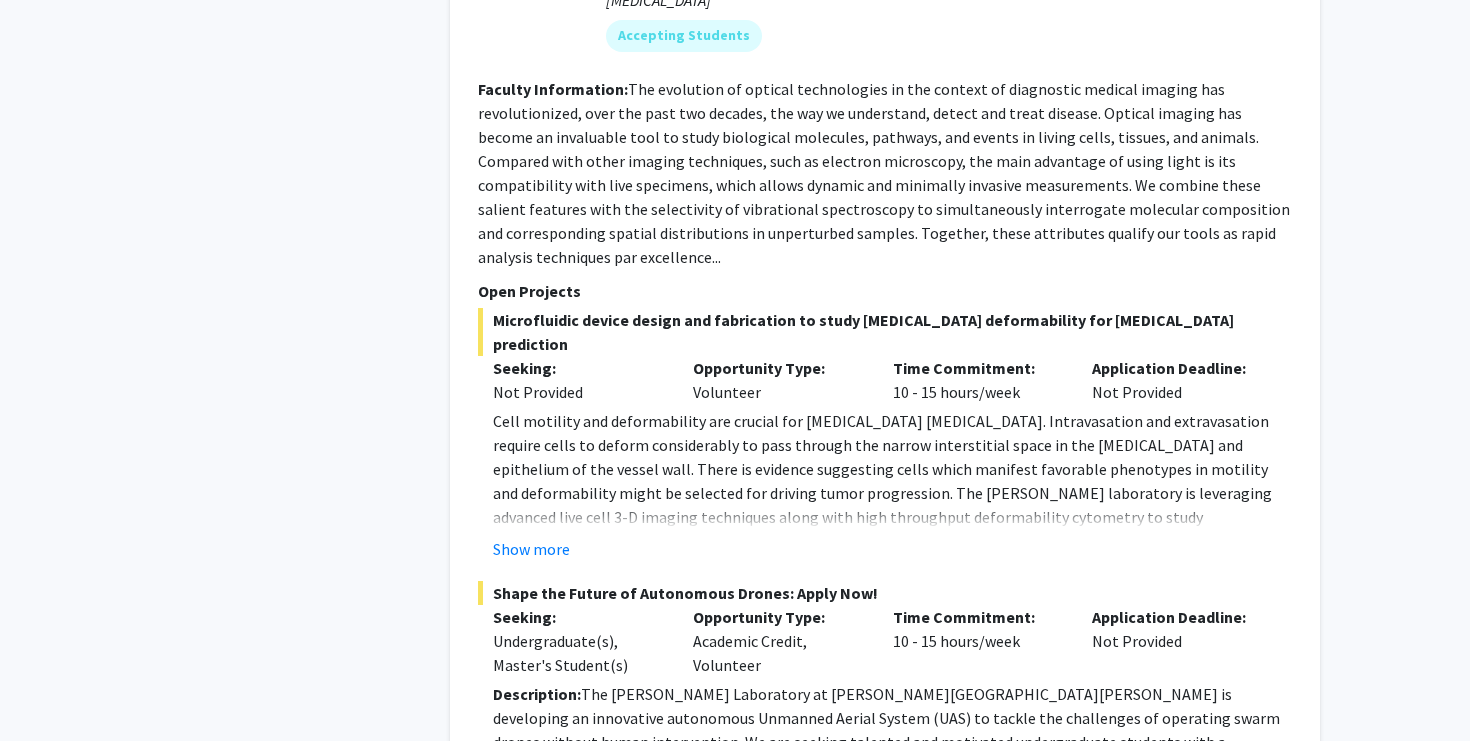 scroll, scrollTop: 2821, scrollLeft: 0, axis: vertical 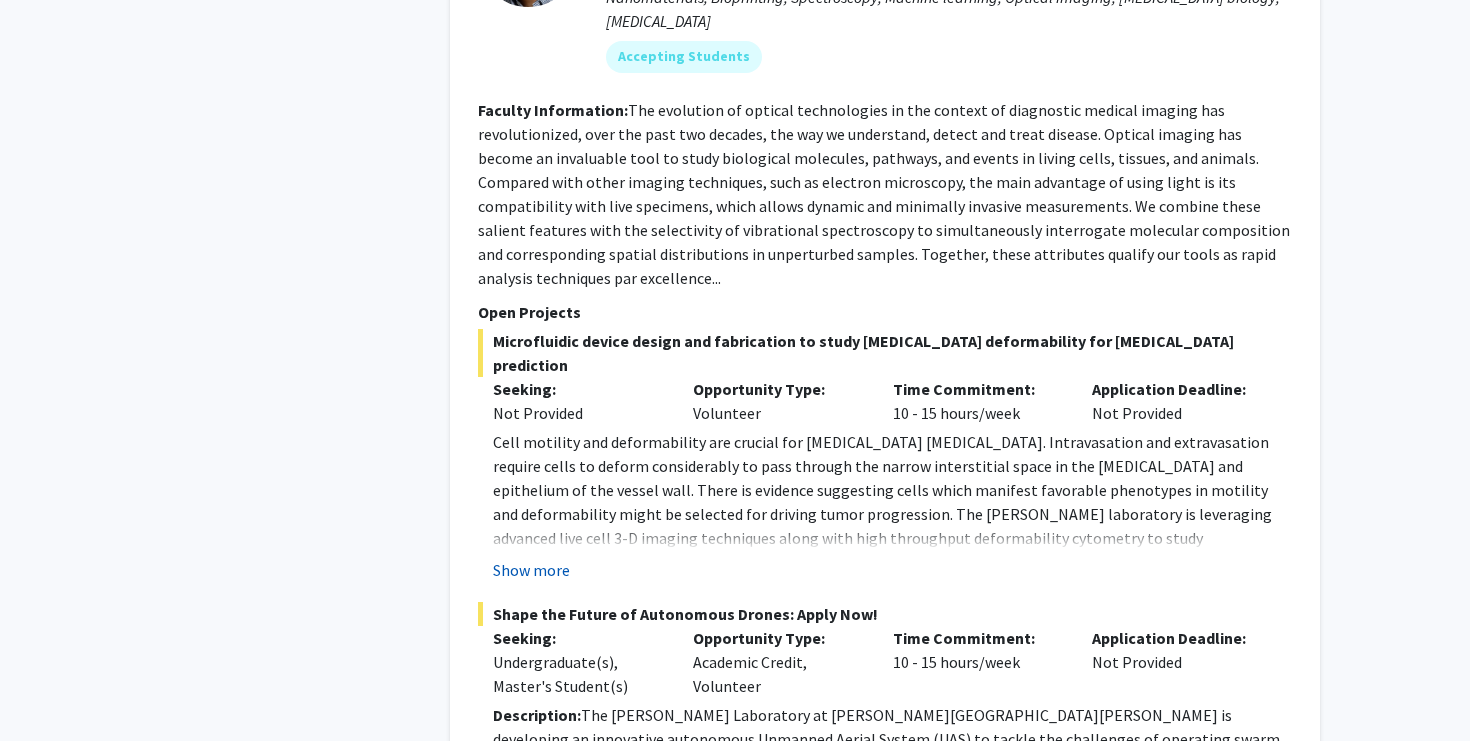 click on "Show more" 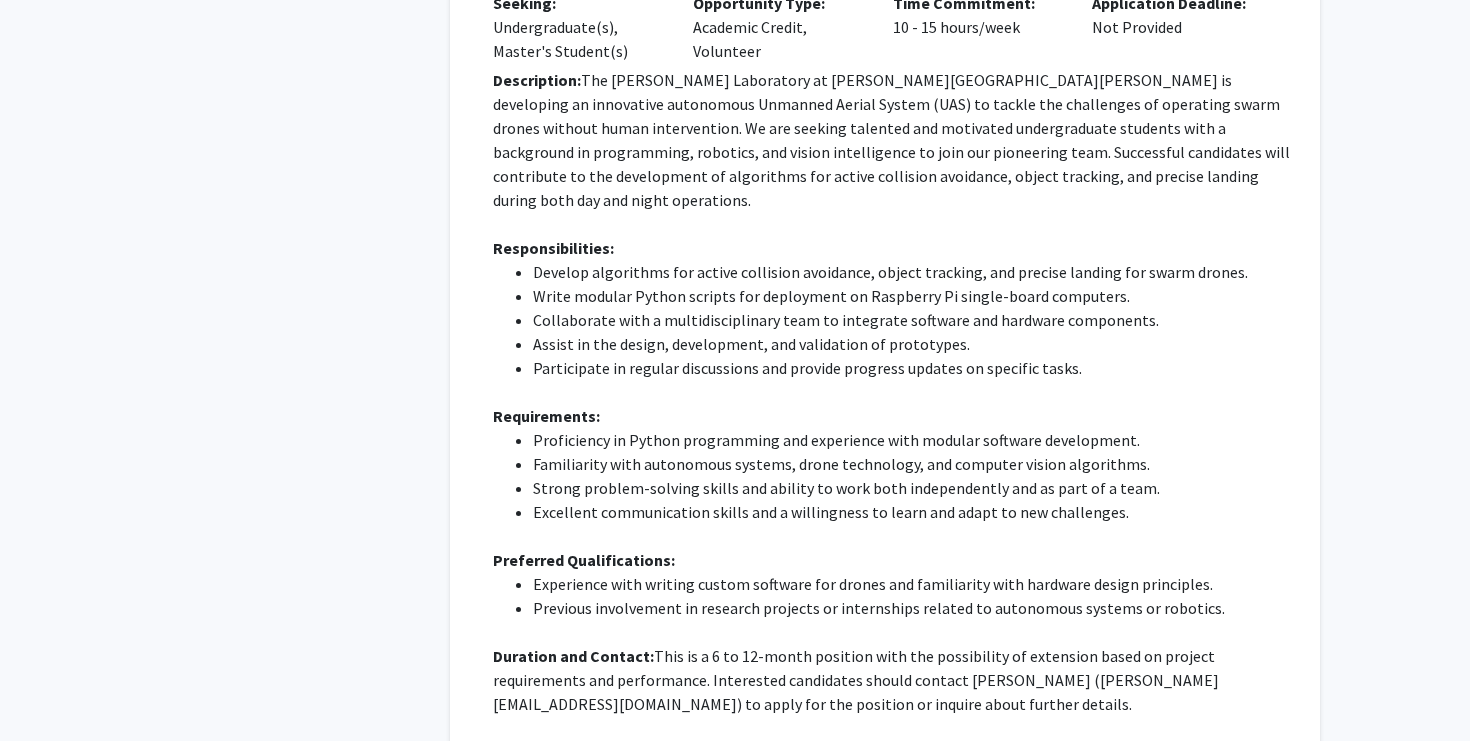 scroll, scrollTop: 3754, scrollLeft: 0, axis: vertical 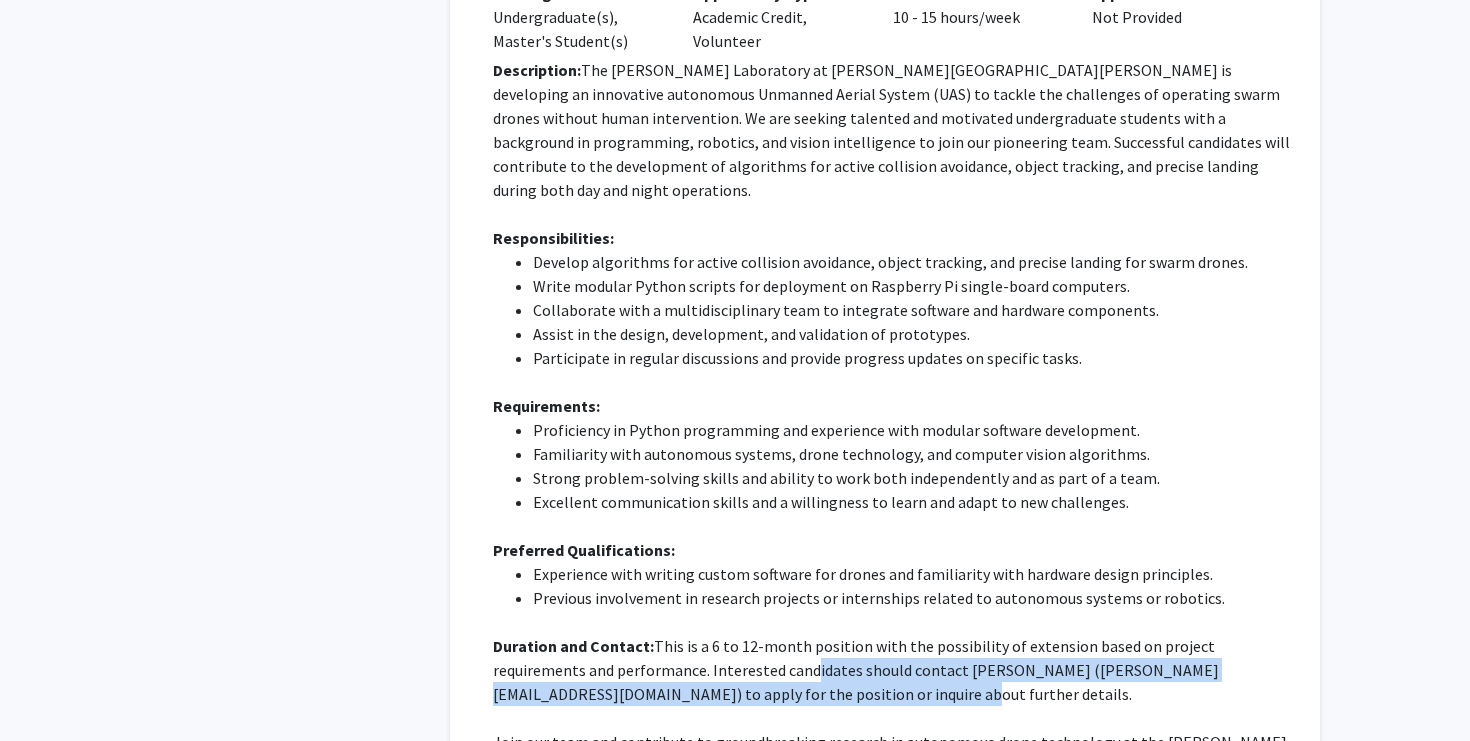 drag, startPoint x: 709, startPoint y: 507, endPoint x: 721, endPoint y: 520, distance: 17.691807 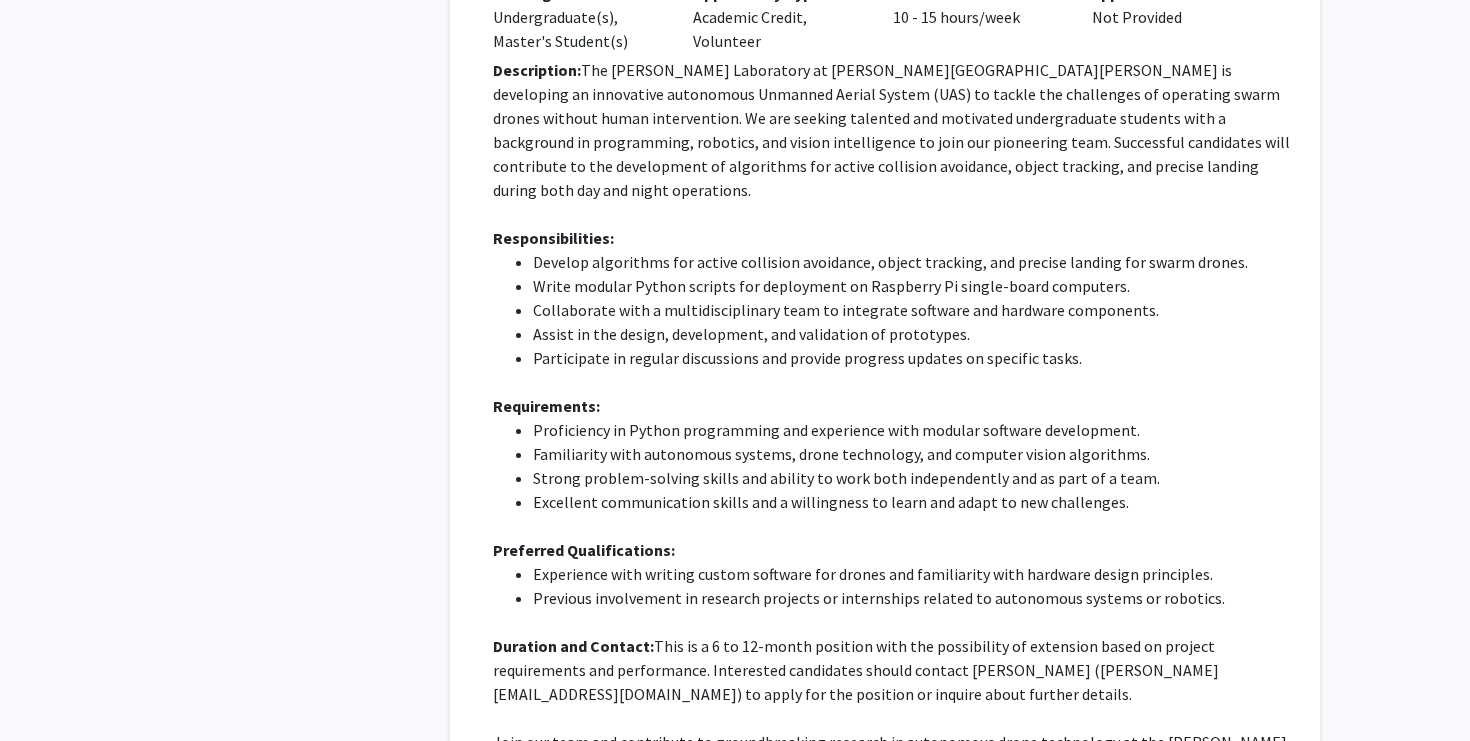 click on "Duration and Contact:  This is a 6 to 12-month position with the possibility of extension based on project requirements and performance. Interested candidates should contact [PERSON_NAME] ([PERSON_NAME][EMAIL_ADDRESS][DOMAIN_NAME]) to apply for the position or inquire about further details." 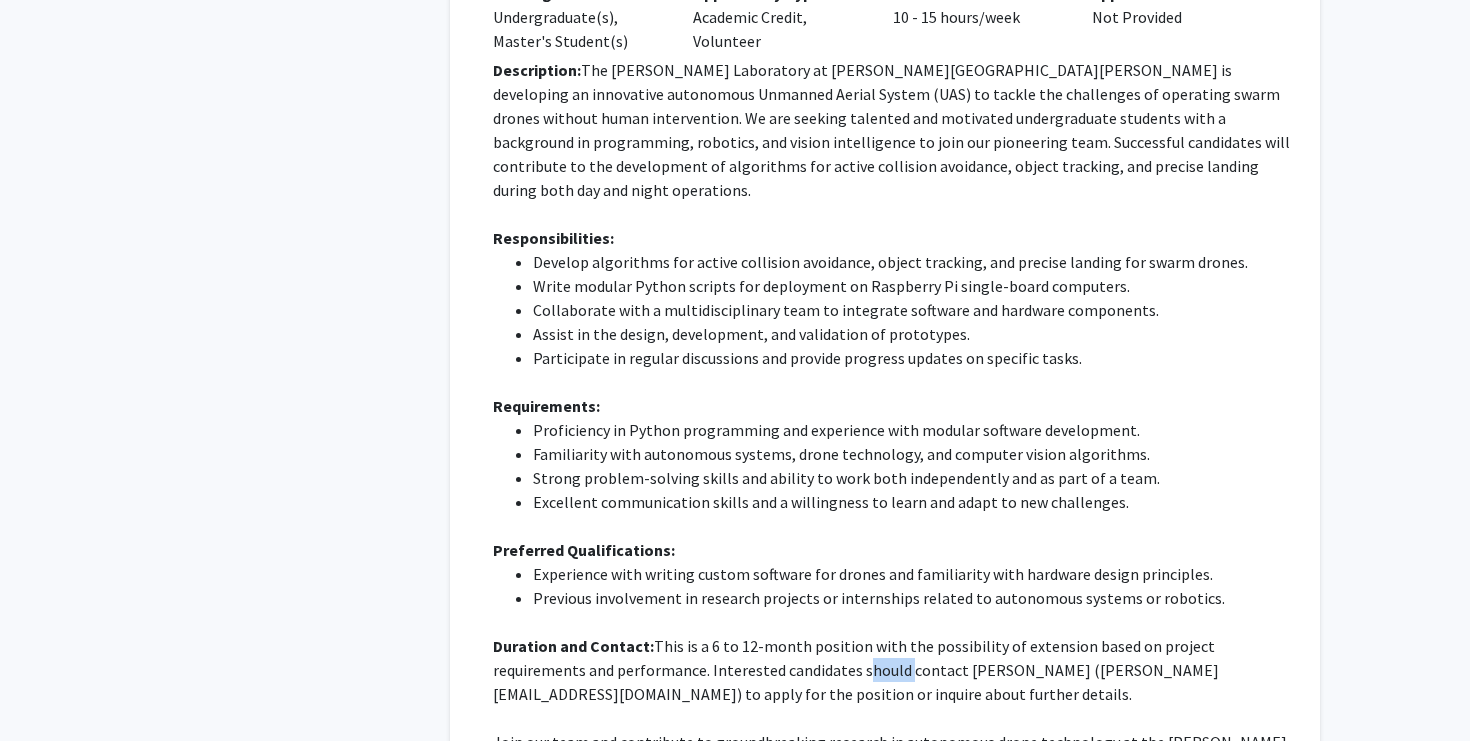 click on "Duration and Contact:  This is a 6 to 12-month position with the possibility of extension based on project requirements and performance. Interested candidates should contact [PERSON_NAME] ([PERSON_NAME][EMAIL_ADDRESS][DOMAIN_NAME]) to apply for the position or inquire about further details." 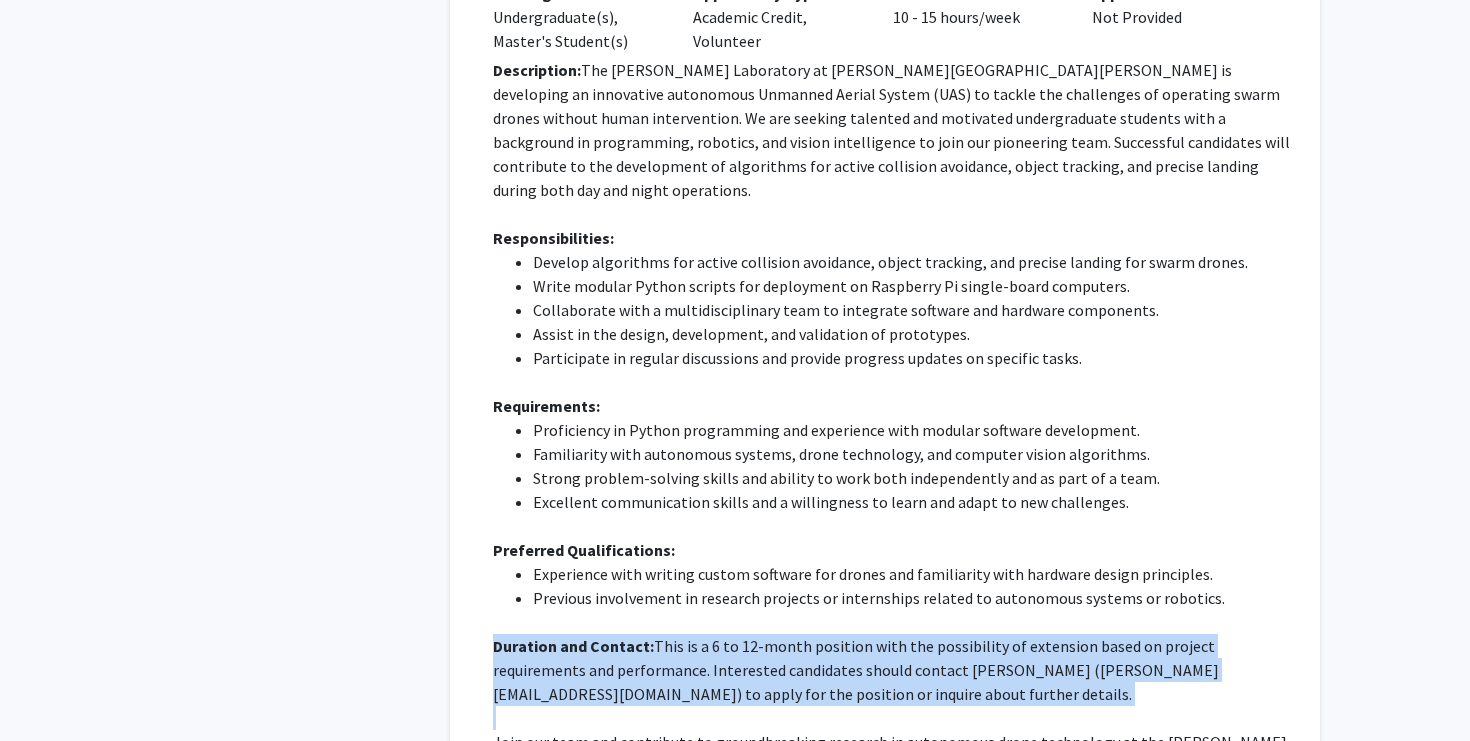 click on "Duration and Contact:  This is a 6 to 12-month position with the possibility of extension based on project requirements and performance. Interested candidates should contact [PERSON_NAME] ([PERSON_NAME][EMAIL_ADDRESS][DOMAIN_NAME]) to apply for the position or inquire about further details." 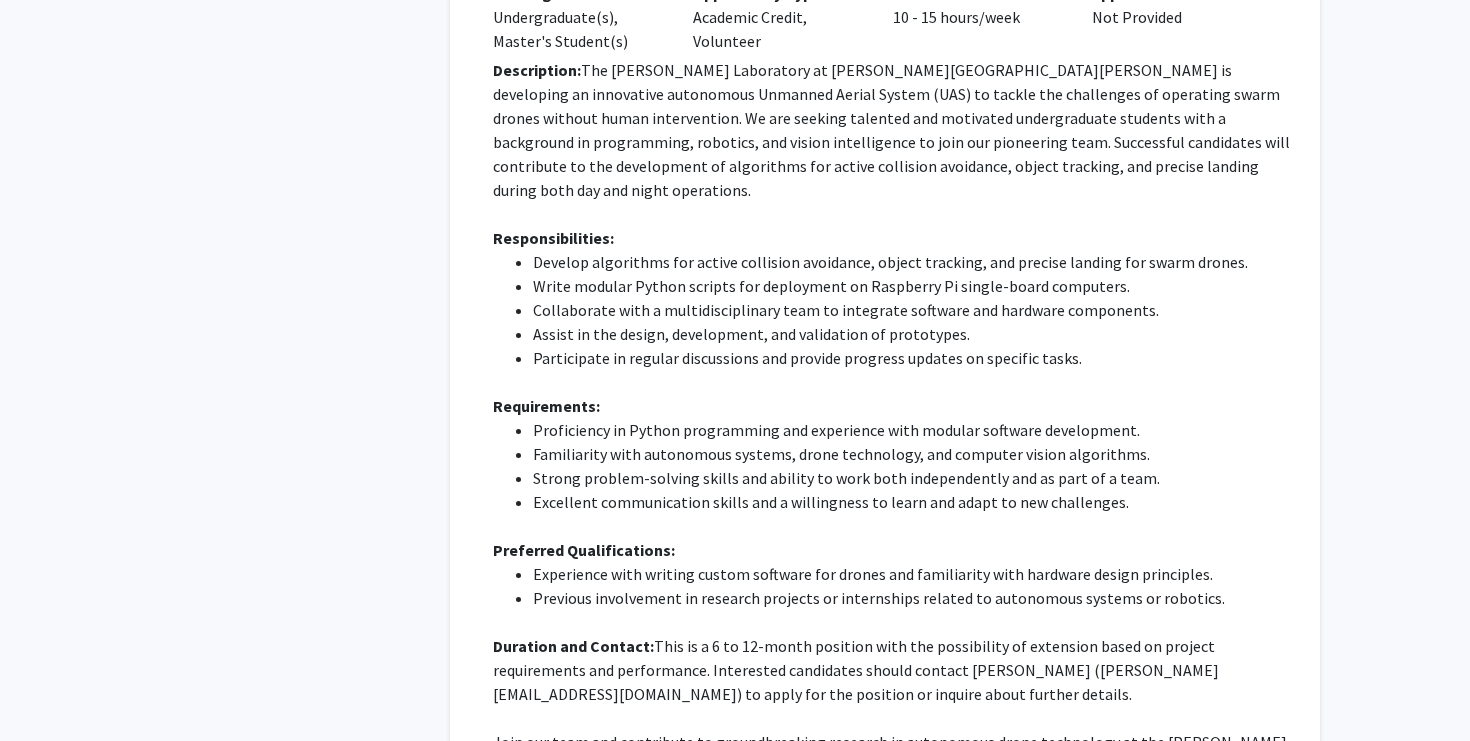 click on "Duration and Contact:  This is a 6 to 12-month position with the possibility of extension based on project requirements and performance. Interested candidates should contact [PERSON_NAME] ([PERSON_NAME][EMAIL_ADDRESS][DOMAIN_NAME]) to apply for the position or inquire about further details." 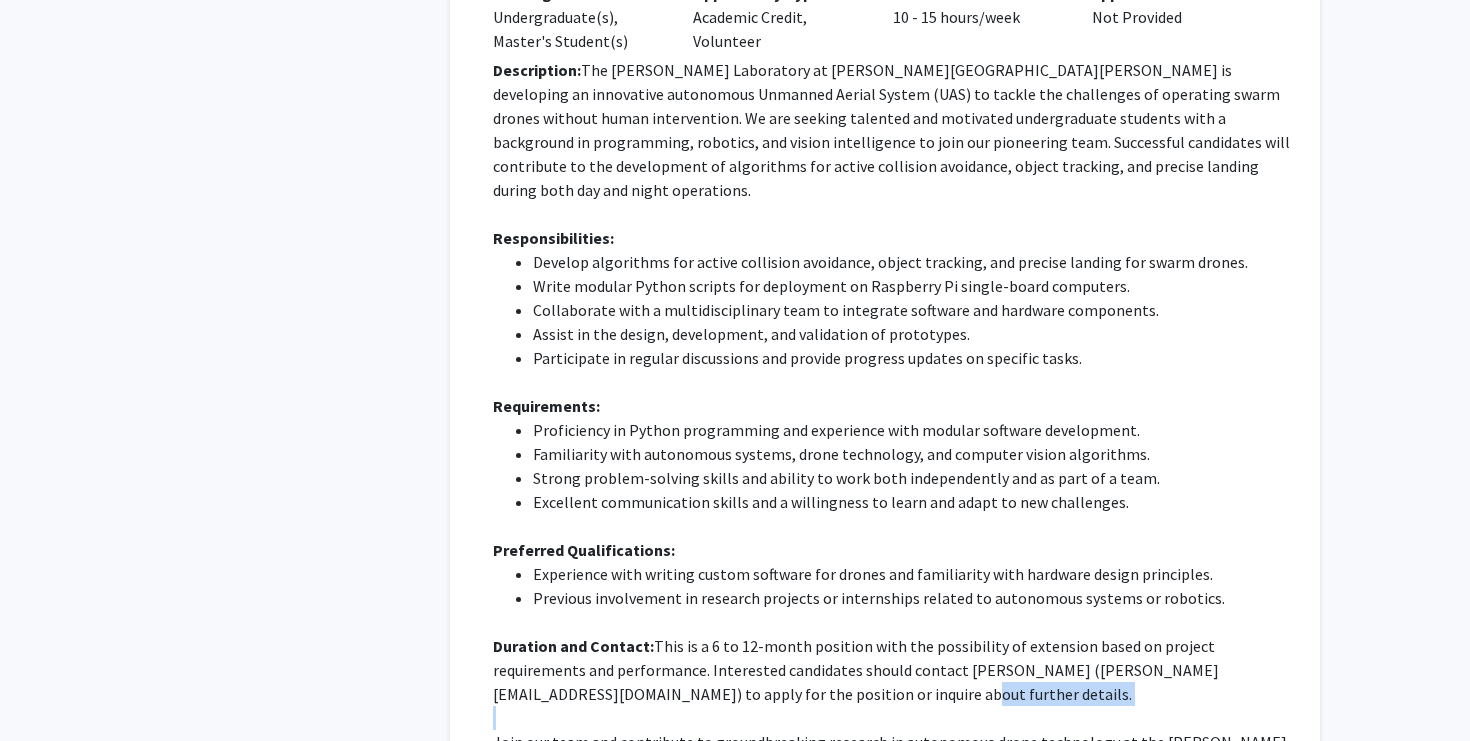 click on "Duration and Contact:  This is a 6 to 12-month position with the possibility of extension based on project requirements and performance. Interested candidates should contact [PERSON_NAME] ([PERSON_NAME][EMAIL_ADDRESS][DOMAIN_NAME]) to apply for the position or inquire about further details." 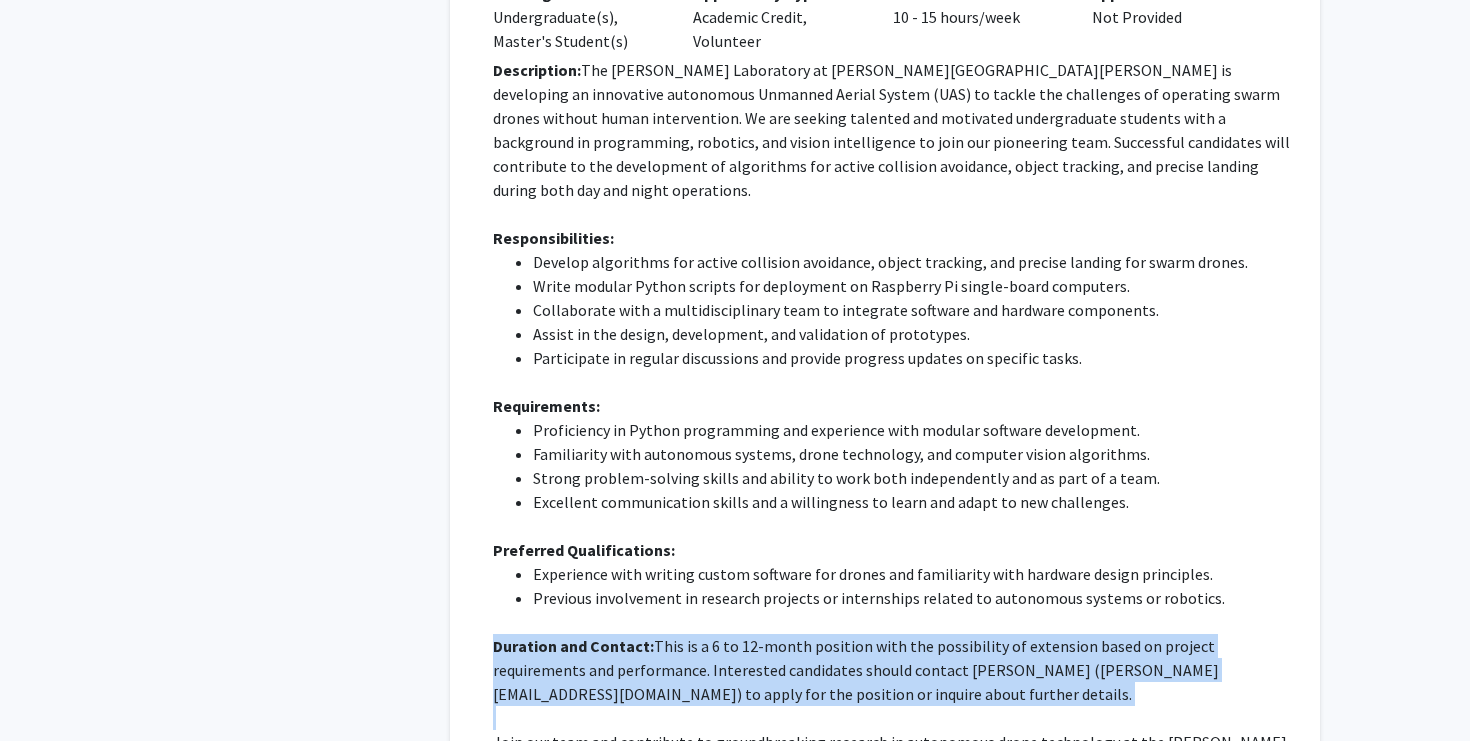 click on "Duration and Contact:  This is a 6 to 12-month position with the possibility of extension based on project requirements and performance. Interested candidates should contact [PERSON_NAME] ([PERSON_NAME][EMAIL_ADDRESS][DOMAIN_NAME]) to apply for the position or inquire about further details." 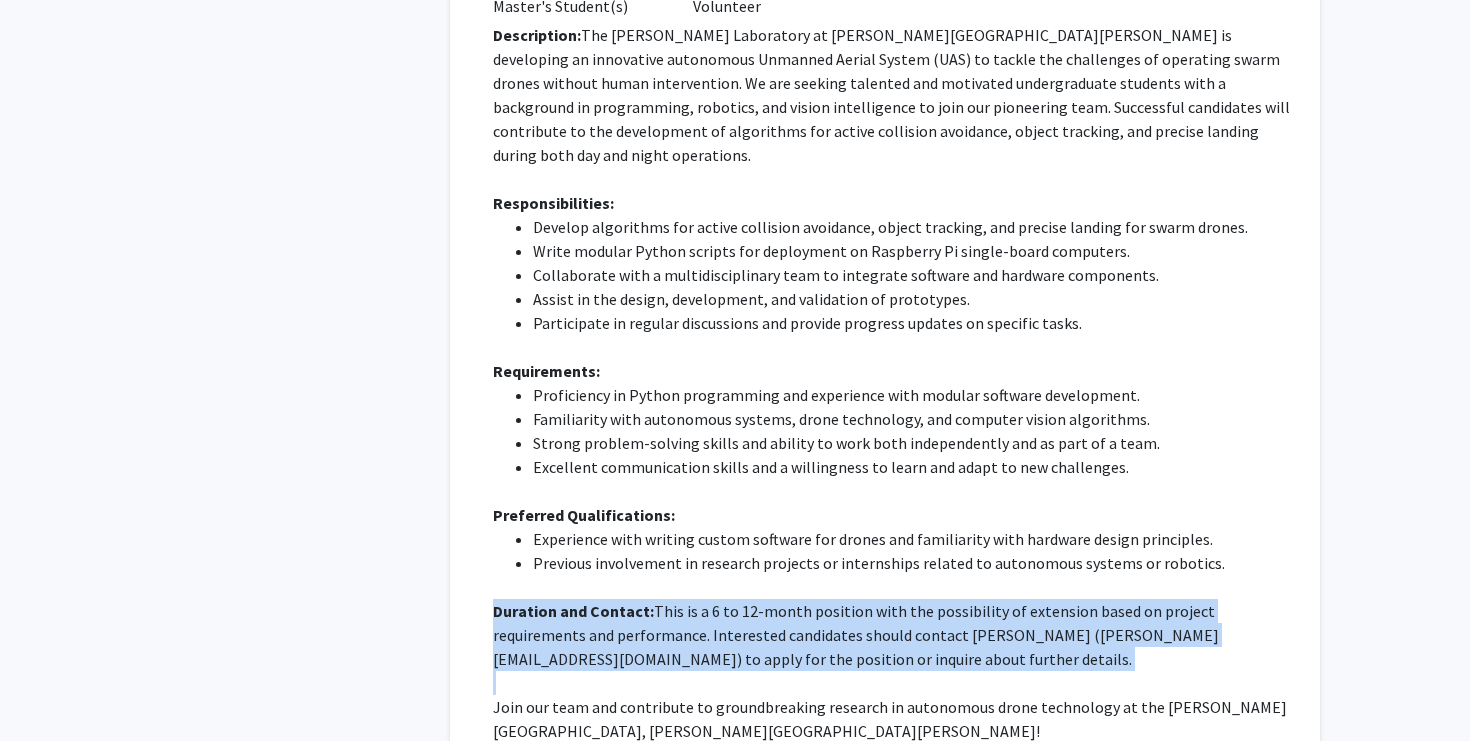 scroll, scrollTop: 3791, scrollLeft: 0, axis: vertical 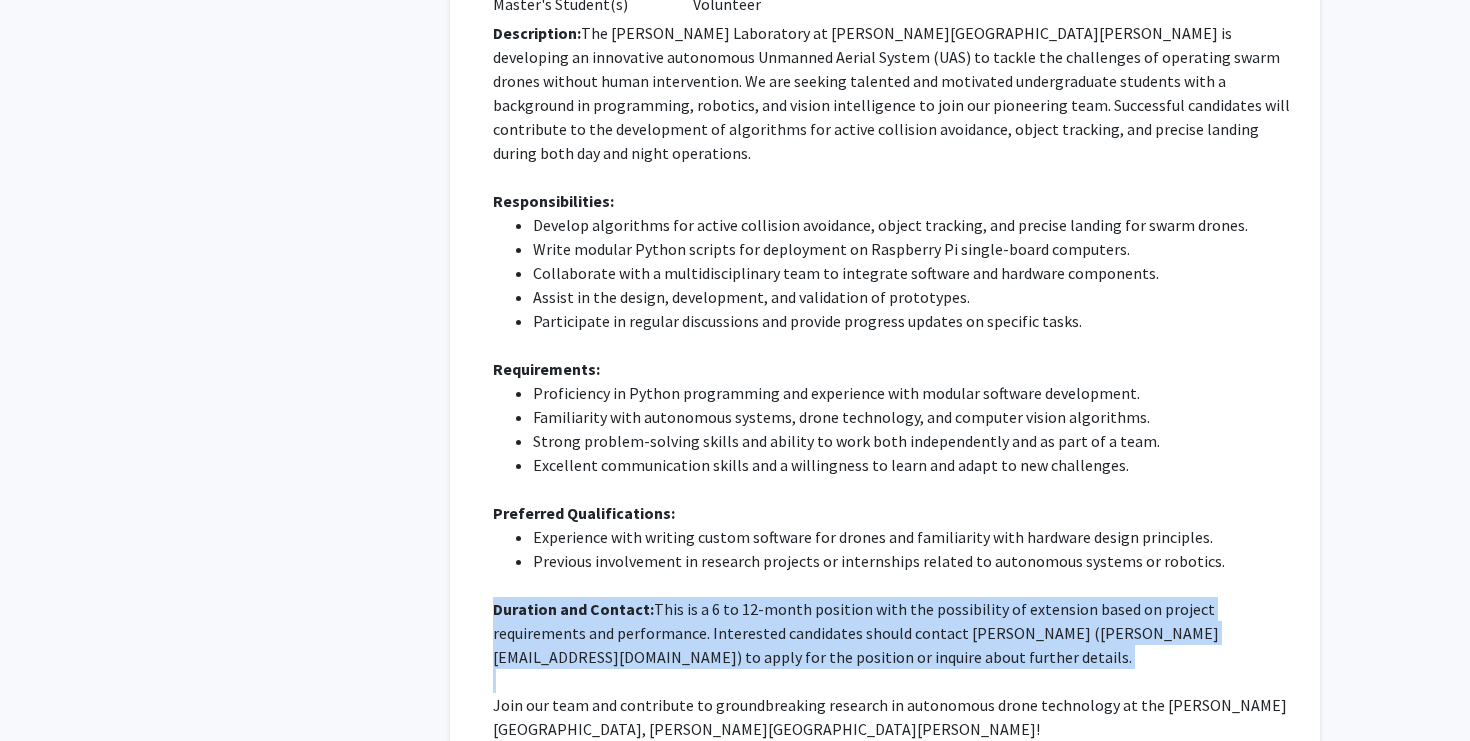 click on "Duration and Contact:  This is a 6 to 12-month position with the possibility of extension based on project requirements and performance. Interested candidates should contact [PERSON_NAME] ([PERSON_NAME][EMAIL_ADDRESS][DOMAIN_NAME]) to apply for the position or inquire about further details." 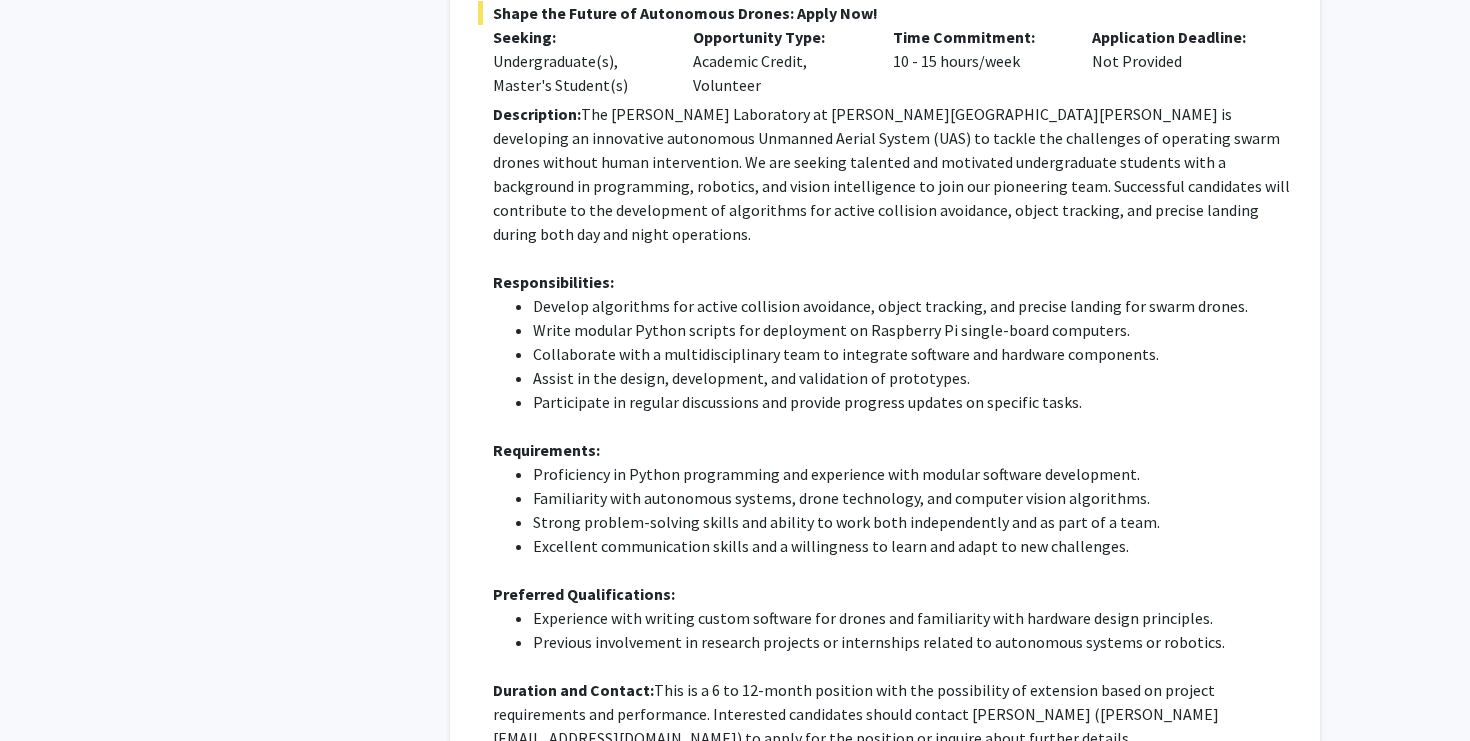 scroll, scrollTop: 3675, scrollLeft: 0, axis: vertical 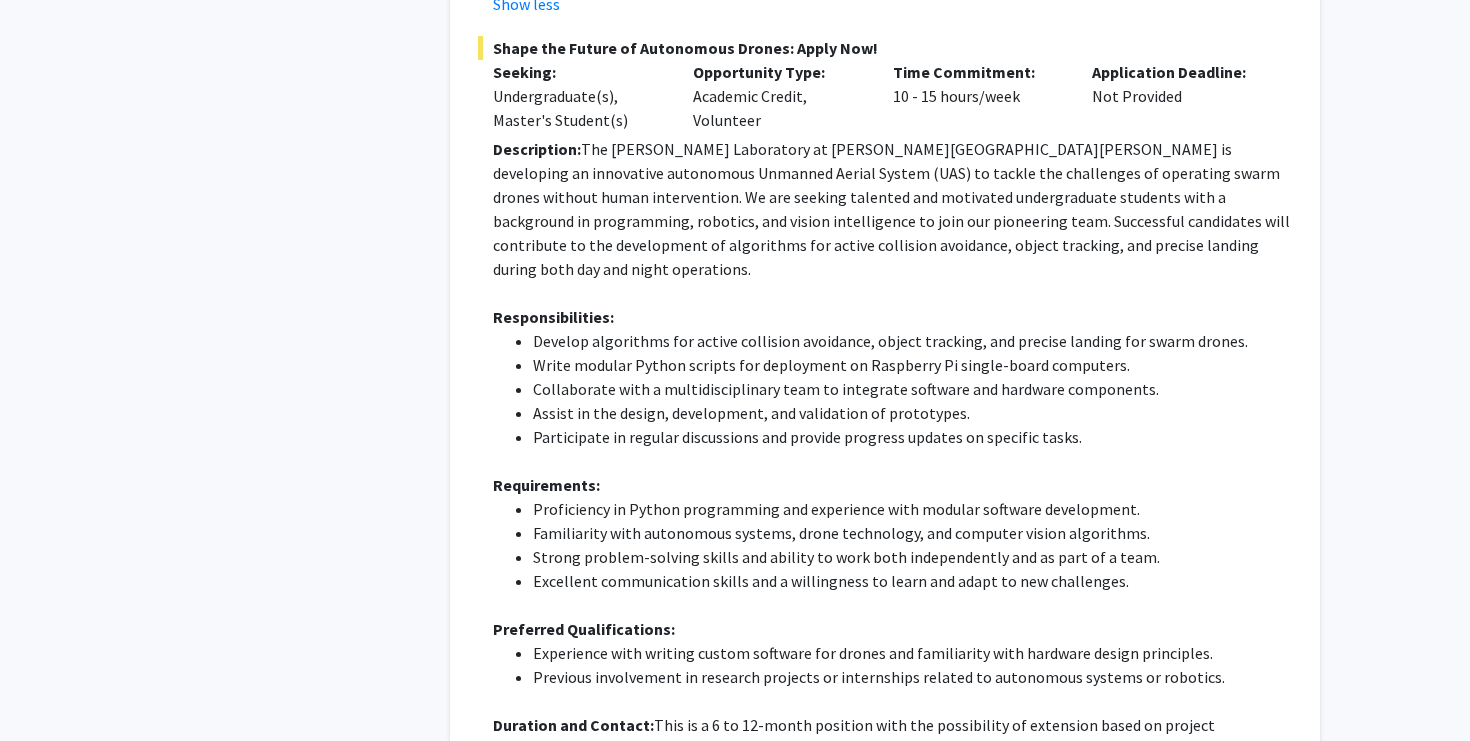 click on "Collaborate with a multidisciplinary team to integrate software and hardware components." 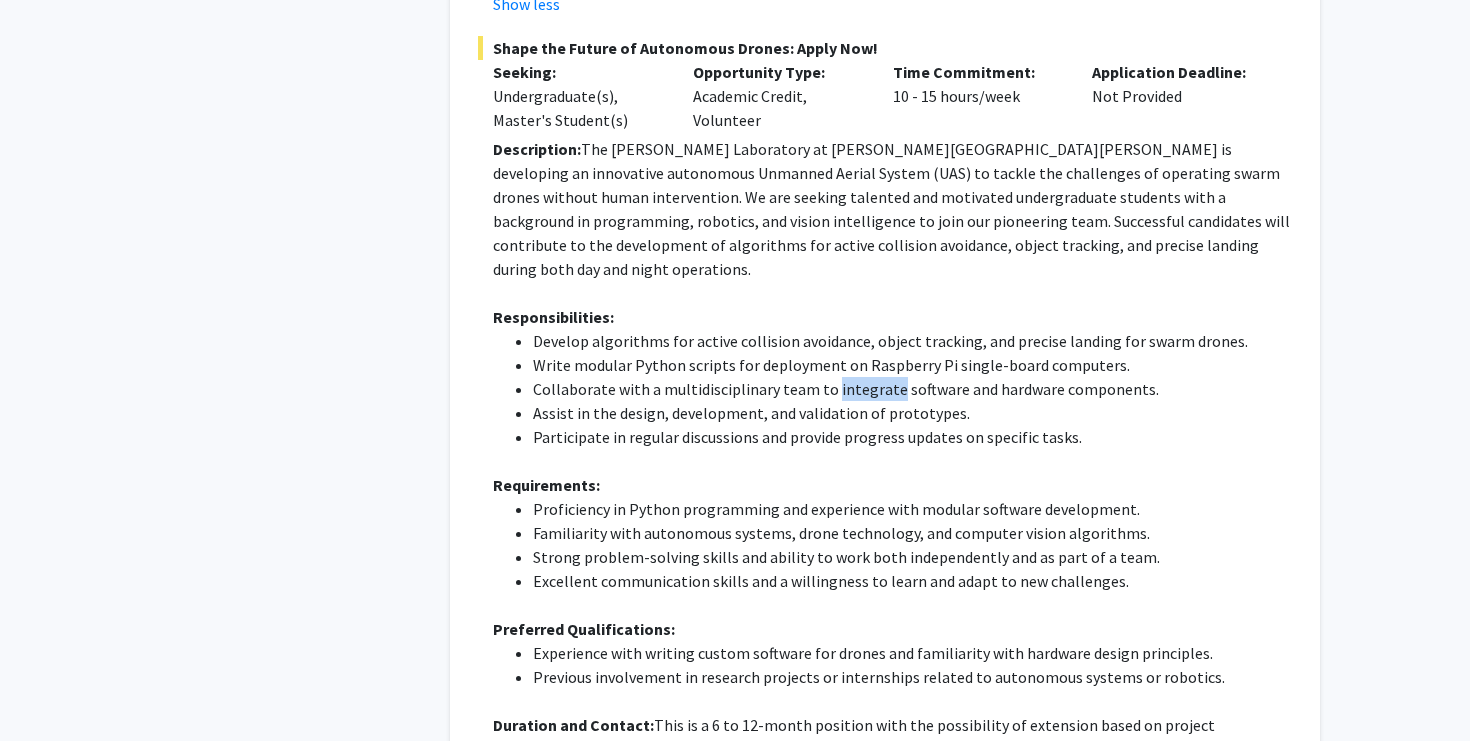 click on "Collaborate with a multidisciplinary team to integrate software and hardware components." 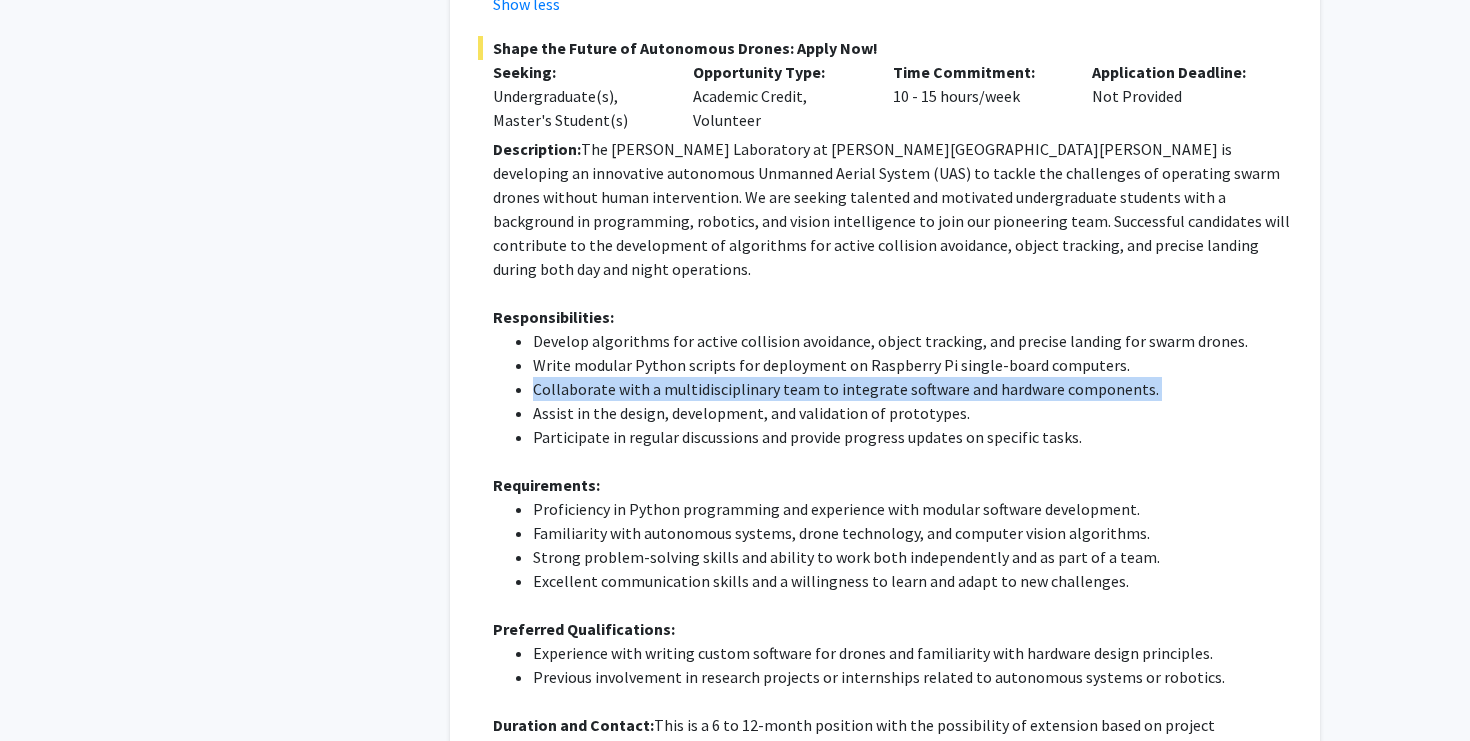 click on "Collaborate with a multidisciplinary team to integrate software and hardware components." 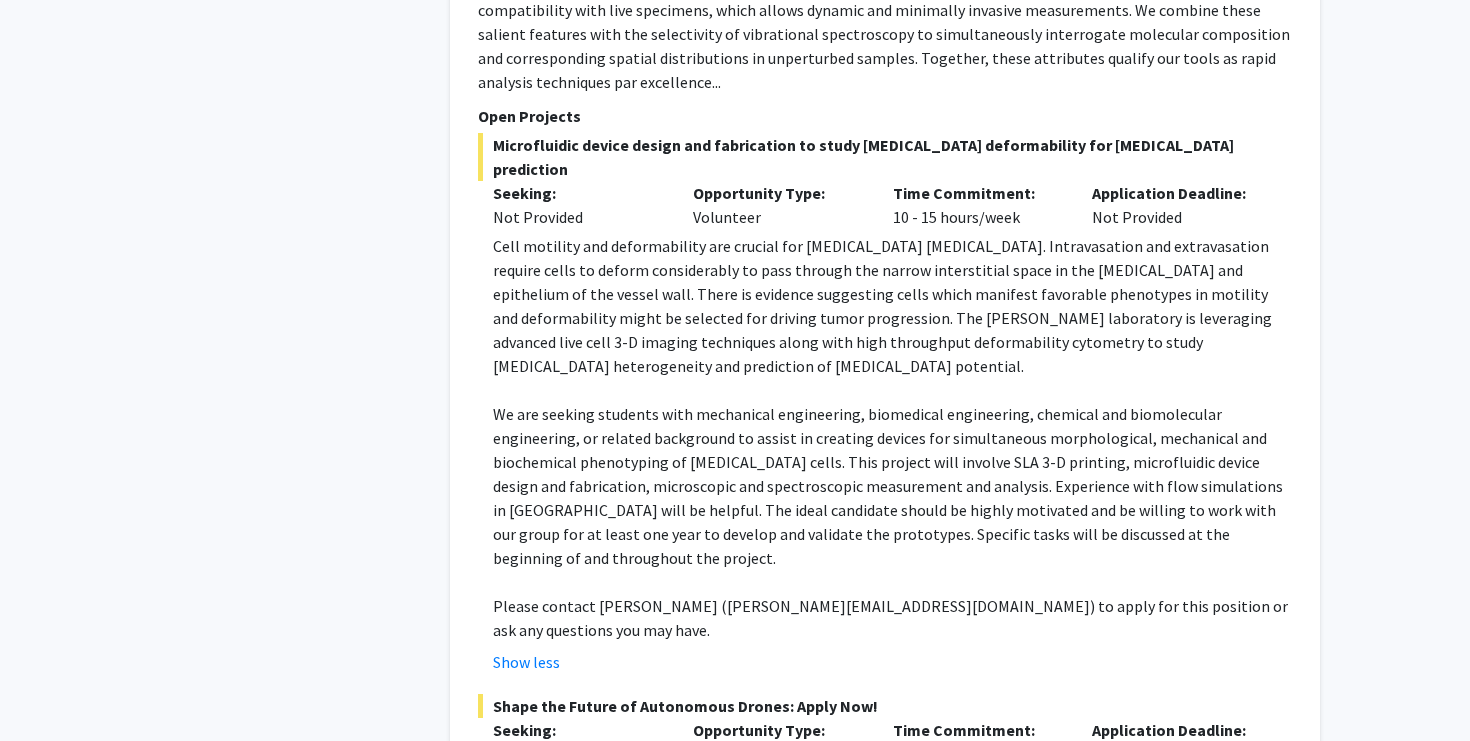scroll, scrollTop: 3018, scrollLeft: 0, axis: vertical 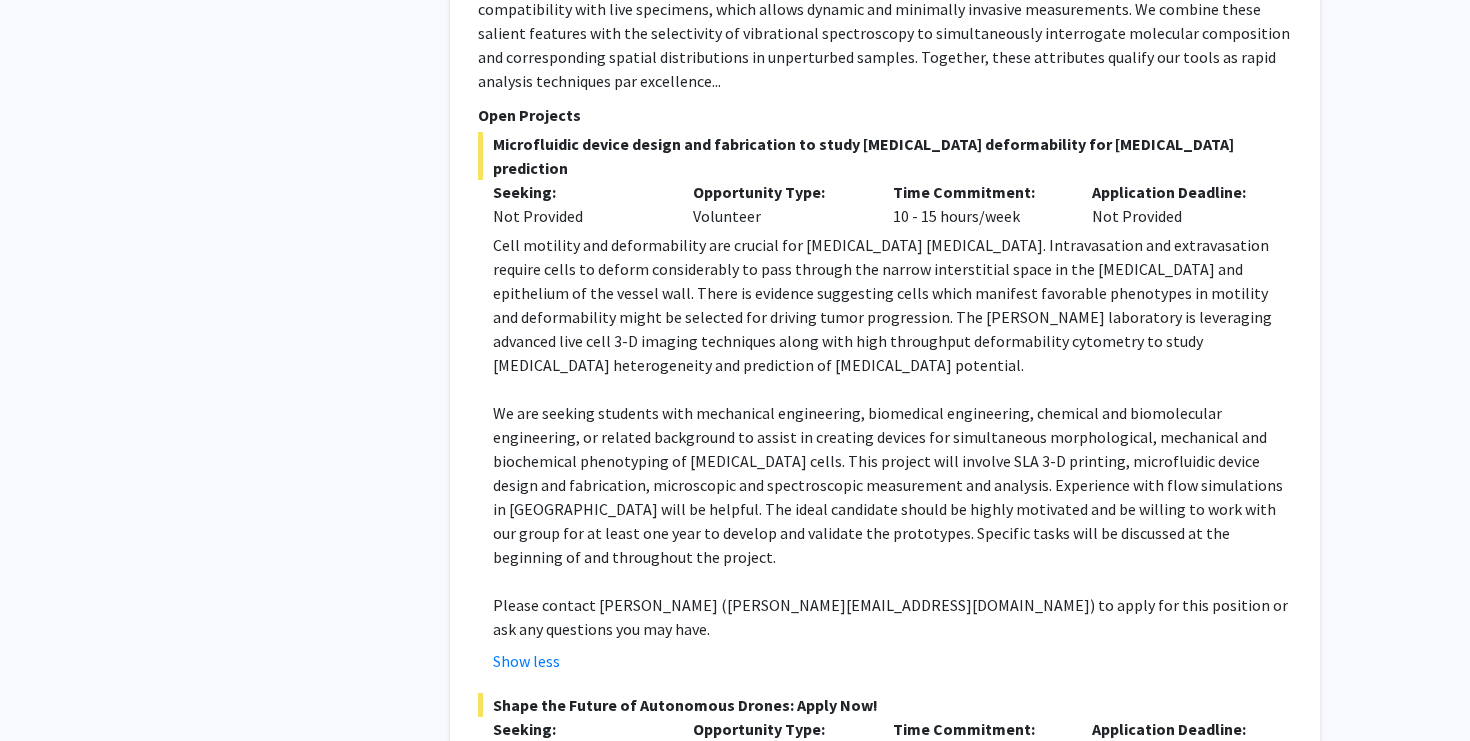 click on "Cell motility and deformability are crucial for [MEDICAL_DATA] [MEDICAL_DATA]. Intravasation and extravasation require cells to deform considerably to pass through the narrow interstitial space in the [MEDICAL_DATA] and epithelium of the vessel wall. There is evidence suggesting cells which manifest favorable phenotypes in motility and deformability might be selected for driving tumor progression. The [PERSON_NAME] laboratory is leveraging advanced live cell 3-D imaging techniques along with high throughput deformability cytometry to study [MEDICAL_DATA] heterogeneity and prediction of [MEDICAL_DATA] potential." 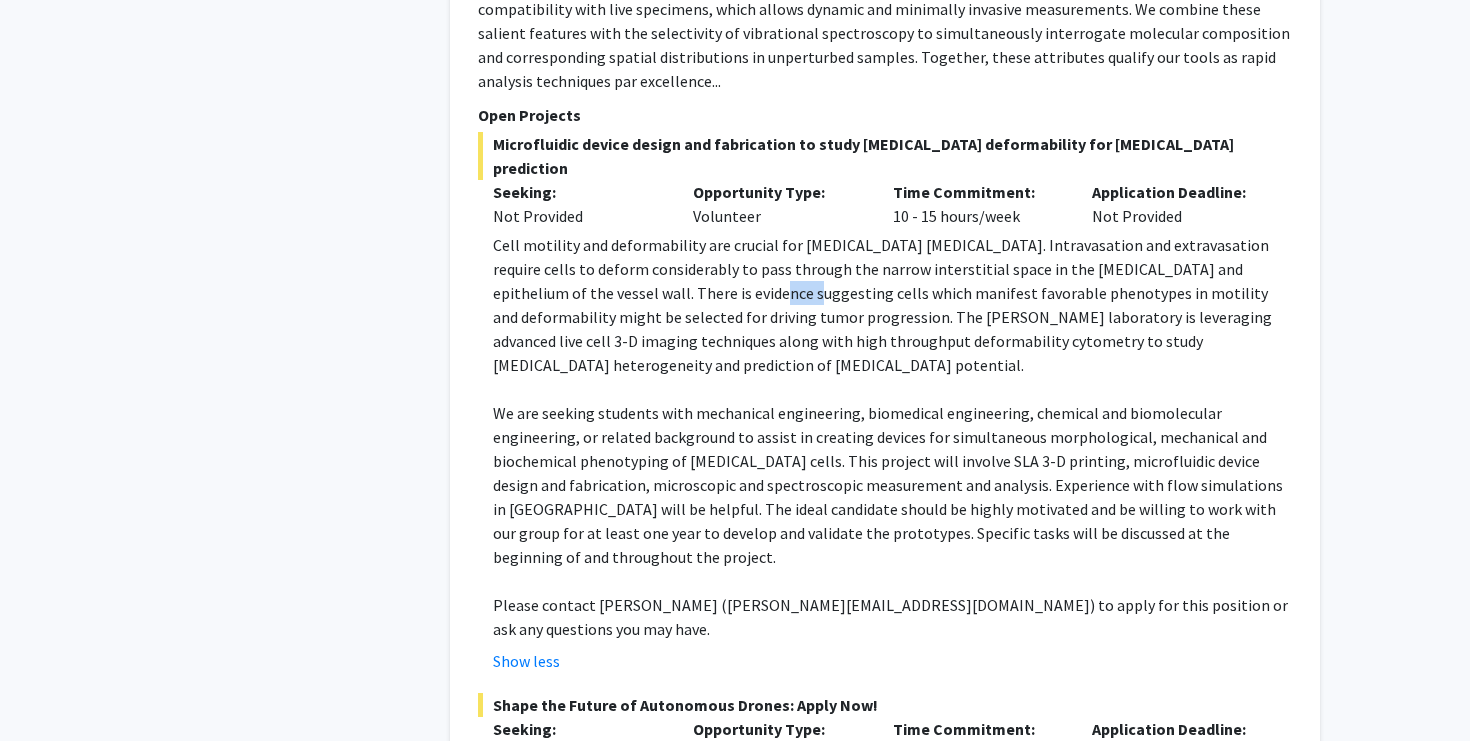 click on "Cell motility and deformability are crucial for [MEDICAL_DATA] [MEDICAL_DATA]. Intravasation and extravasation require cells to deform considerably to pass through the narrow interstitial space in the [MEDICAL_DATA] and epithelium of the vessel wall. There is evidence suggesting cells which manifest favorable phenotypes in motility and deformability might be selected for driving tumor progression. The [PERSON_NAME] laboratory is leveraging advanced live cell 3-D imaging techniques along with high throughput deformability cytometry to study [MEDICAL_DATA] heterogeneity and prediction of [MEDICAL_DATA] potential." 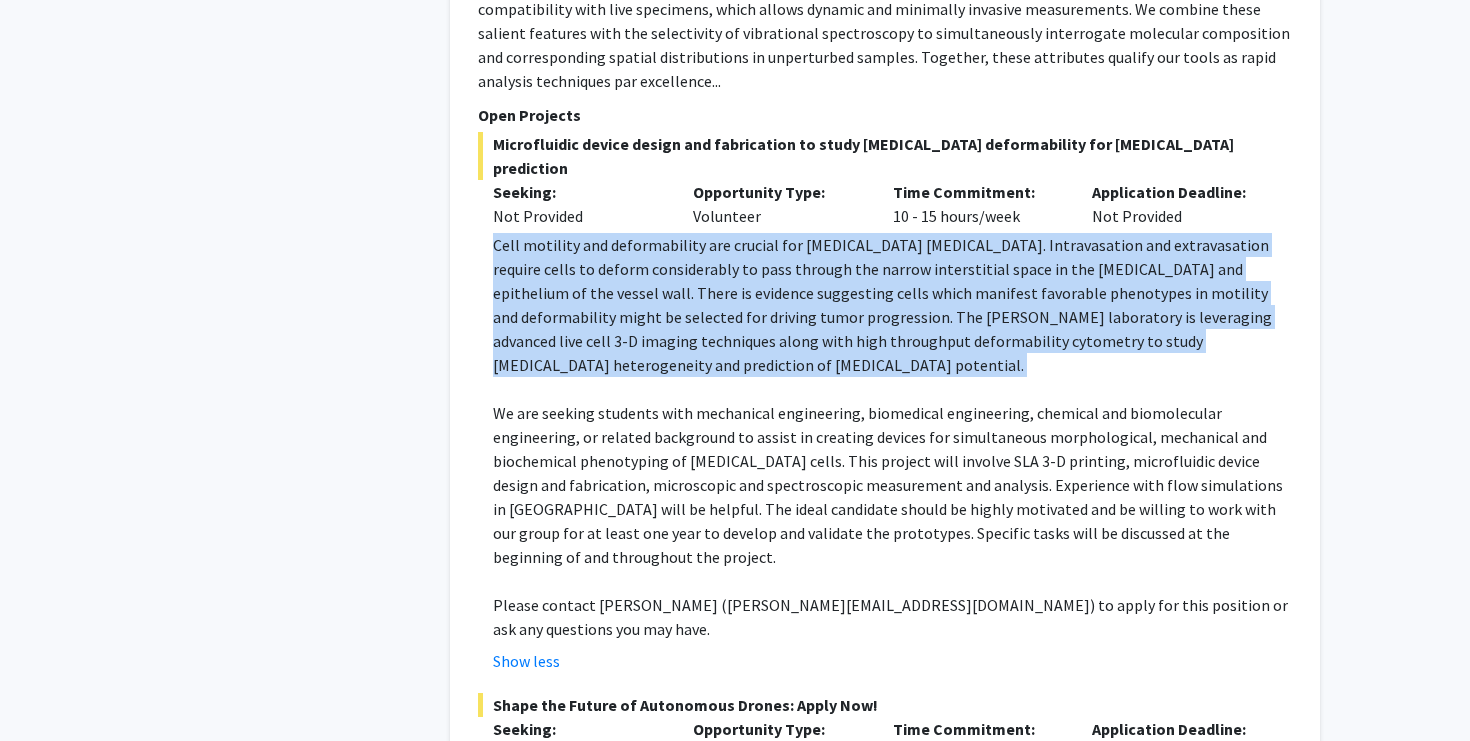 click on "Cell motility and deformability are crucial for [MEDICAL_DATA] [MEDICAL_DATA]. Intravasation and extravasation require cells to deform considerably to pass through the narrow interstitial space in the [MEDICAL_DATA] and epithelium of the vessel wall. There is evidence suggesting cells which manifest favorable phenotypes in motility and deformability might be selected for driving tumor progression. The [PERSON_NAME] laboratory is leveraging advanced live cell 3-D imaging techniques along with high throughput deformability cytometry to study [MEDICAL_DATA] heterogeneity and prediction of [MEDICAL_DATA] potential." 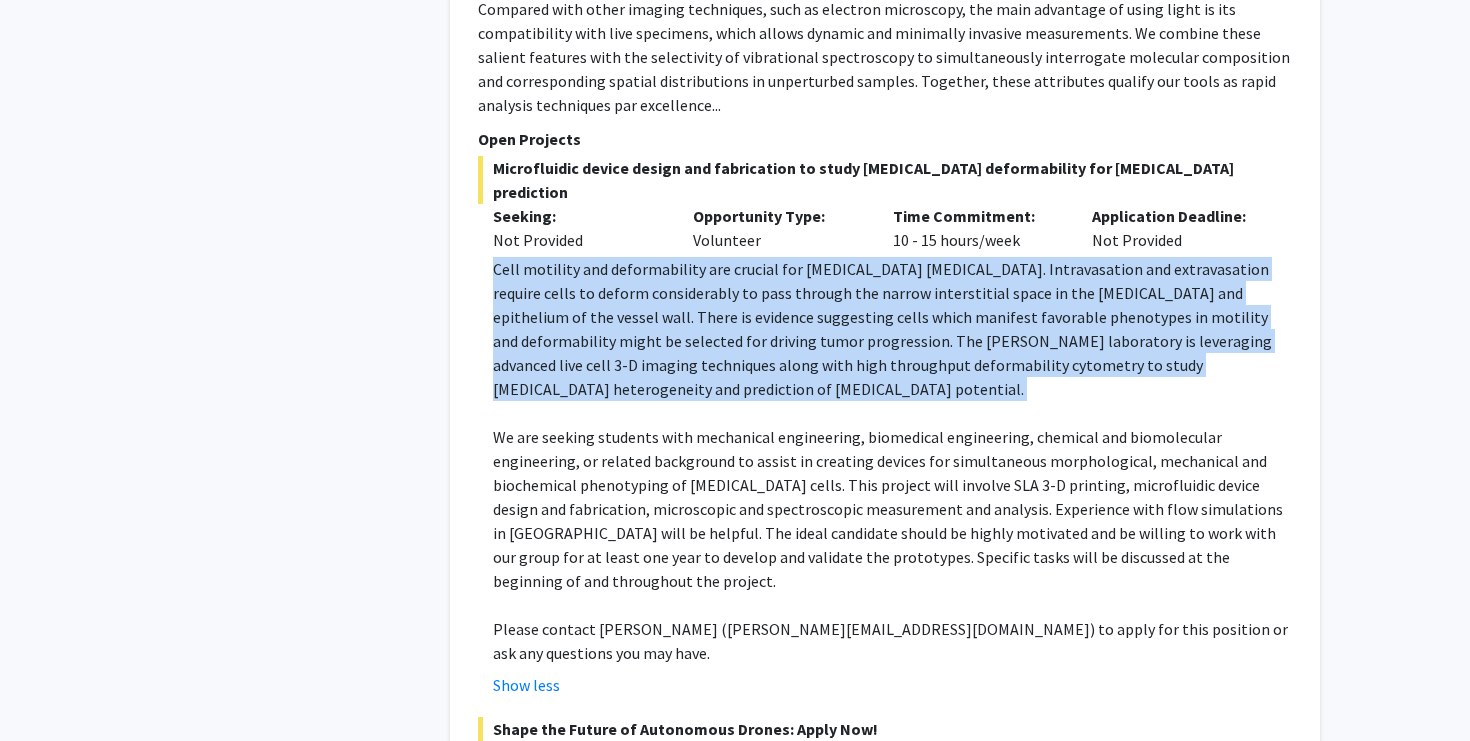 scroll, scrollTop: 2984, scrollLeft: 0, axis: vertical 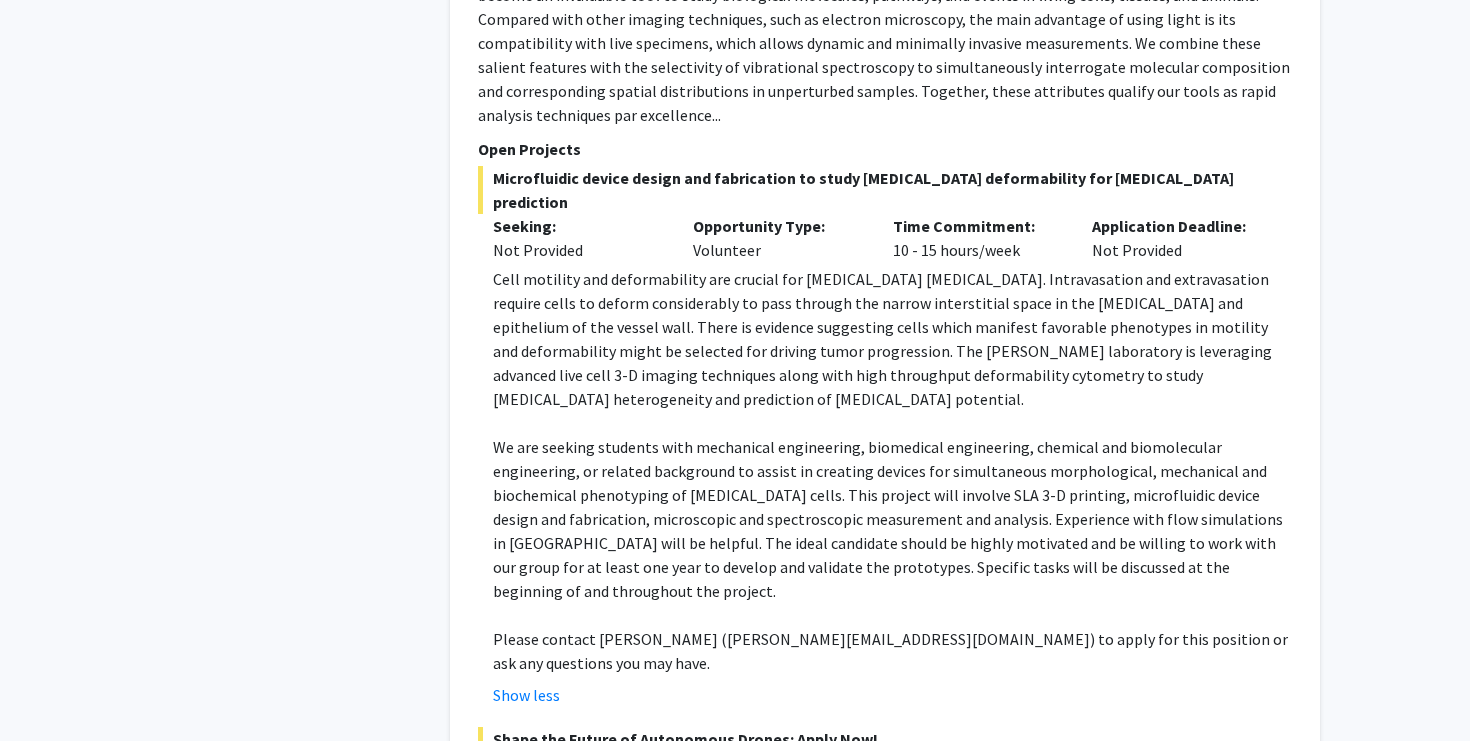 click on "We are seeking students with mechanical engineering, biomedical engineering, chemical and biomolecular engineering, or related background to assist in creating devices for simultaneous morphological, mechanical and biochemical phenotyping of [MEDICAL_DATA] cells. This project will involve SLA 3-D printing, microfluidic device design and fabrication, microscopic and spectroscopic measurement and analysis. Experience with flow simulations in [GEOGRAPHIC_DATA] will be helpful. The ideal candidate should be highly motivated and be willing to work with our group for at least one year to develop and validate the prototypes. Specific tasks will be discussed at the beginning of and throughout the project." 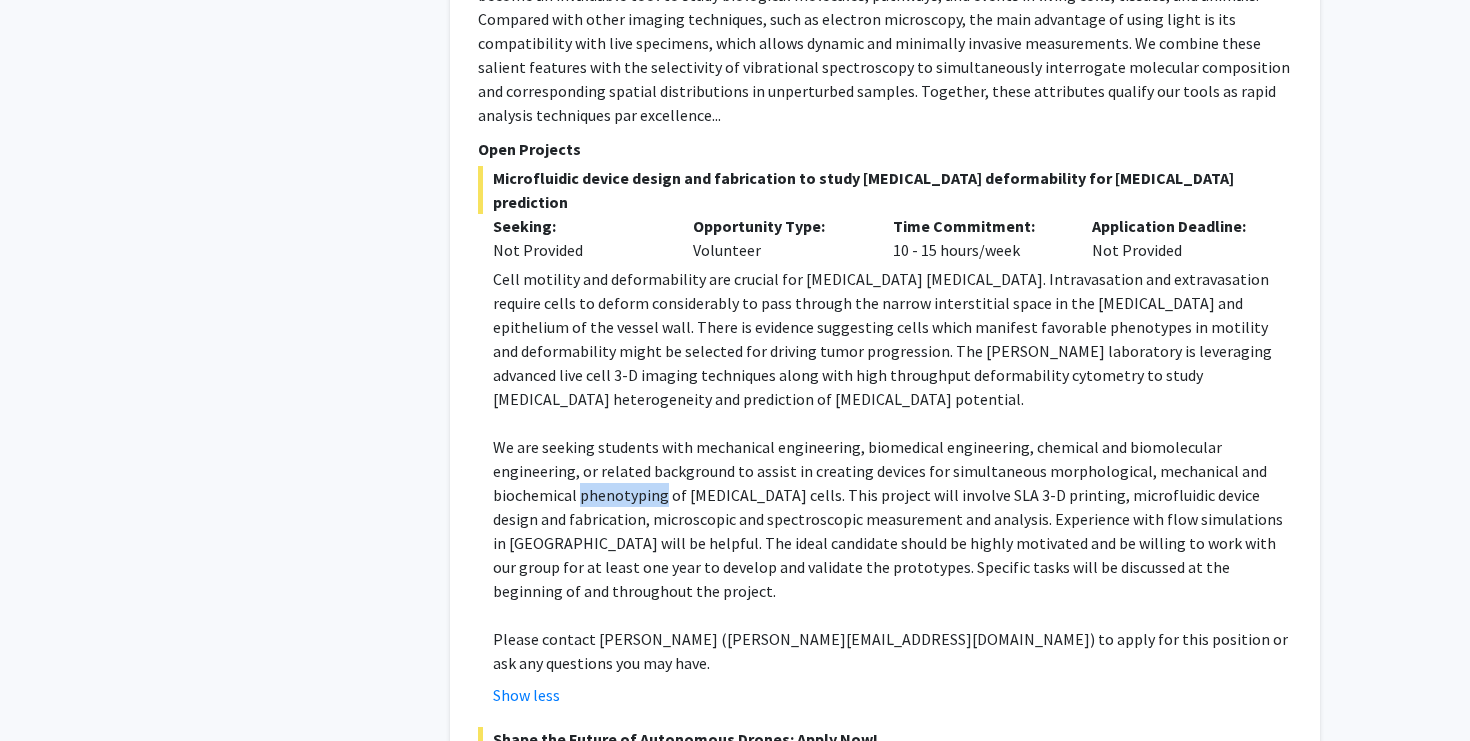 click on "We are seeking students with mechanical engineering, biomedical engineering, chemical and biomolecular engineering, or related background to assist in creating devices for simultaneous morphological, mechanical and biochemical phenotyping of [MEDICAL_DATA] cells. This project will involve SLA 3-D printing, microfluidic device design and fabrication, microscopic and spectroscopic measurement and analysis. Experience with flow simulations in [GEOGRAPHIC_DATA] will be helpful. The ideal candidate should be highly motivated and be willing to work with our group for at least one year to develop and validate the prototypes. Specific tasks will be discussed at the beginning of and throughout the project." 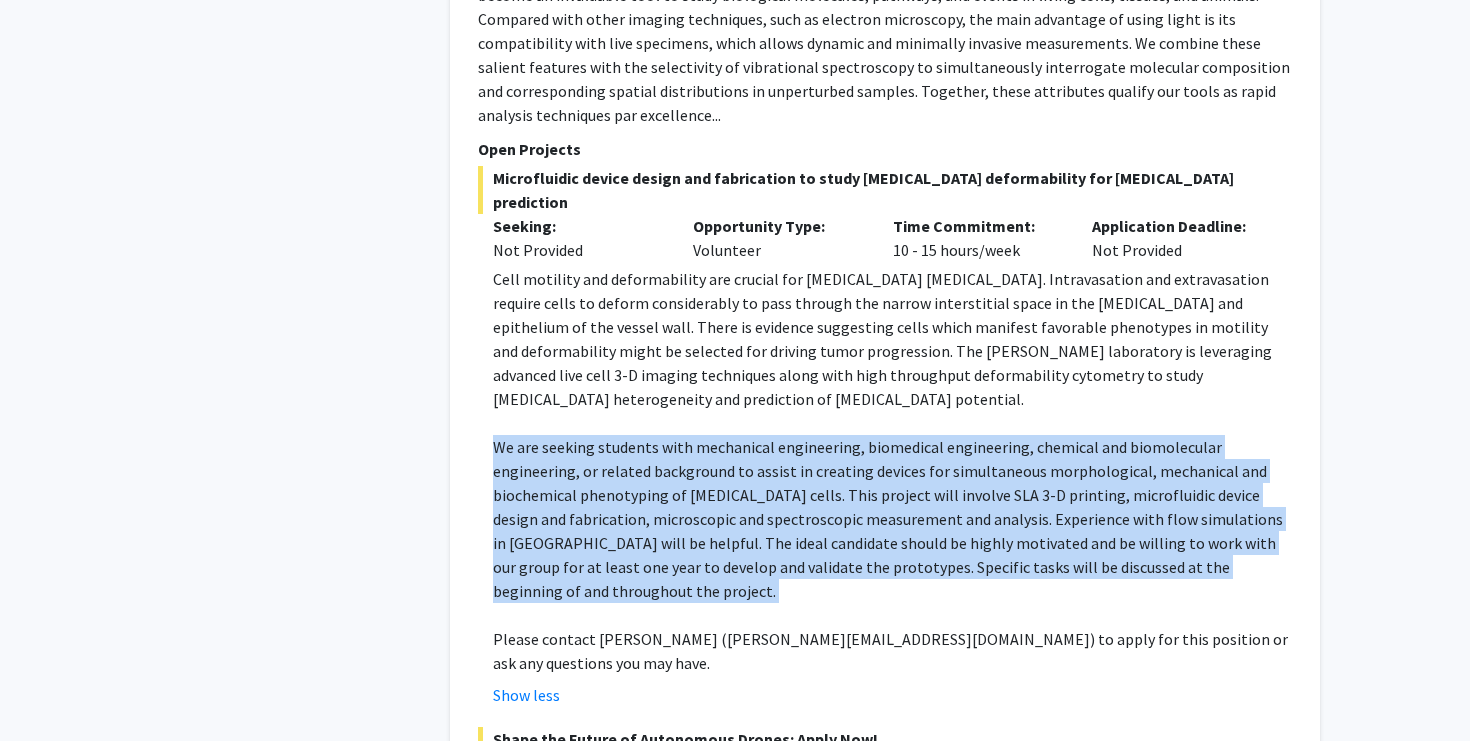 click on "We are seeking students with mechanical engineering, biomedical engineering, chemical and biomolecular engineering, or related background to assist in creating devices for simultaneous morphological, mechanical and biochemical phenotyping of [MEDICAL_DATA] cells. This project will involve SLA 3-D printing, microfluidic device design and fabrication, microscopic and spectroscopic measurement and analysis. Experience with flow simulations in [GEOGRAPHIC_DATA] will be helpful. The ideal candidate should be highly motivated and be willing to work with our group for at least one year to develop and validate the prototypes. Specific tasks will be discussed at the beginning of and throughout the project." 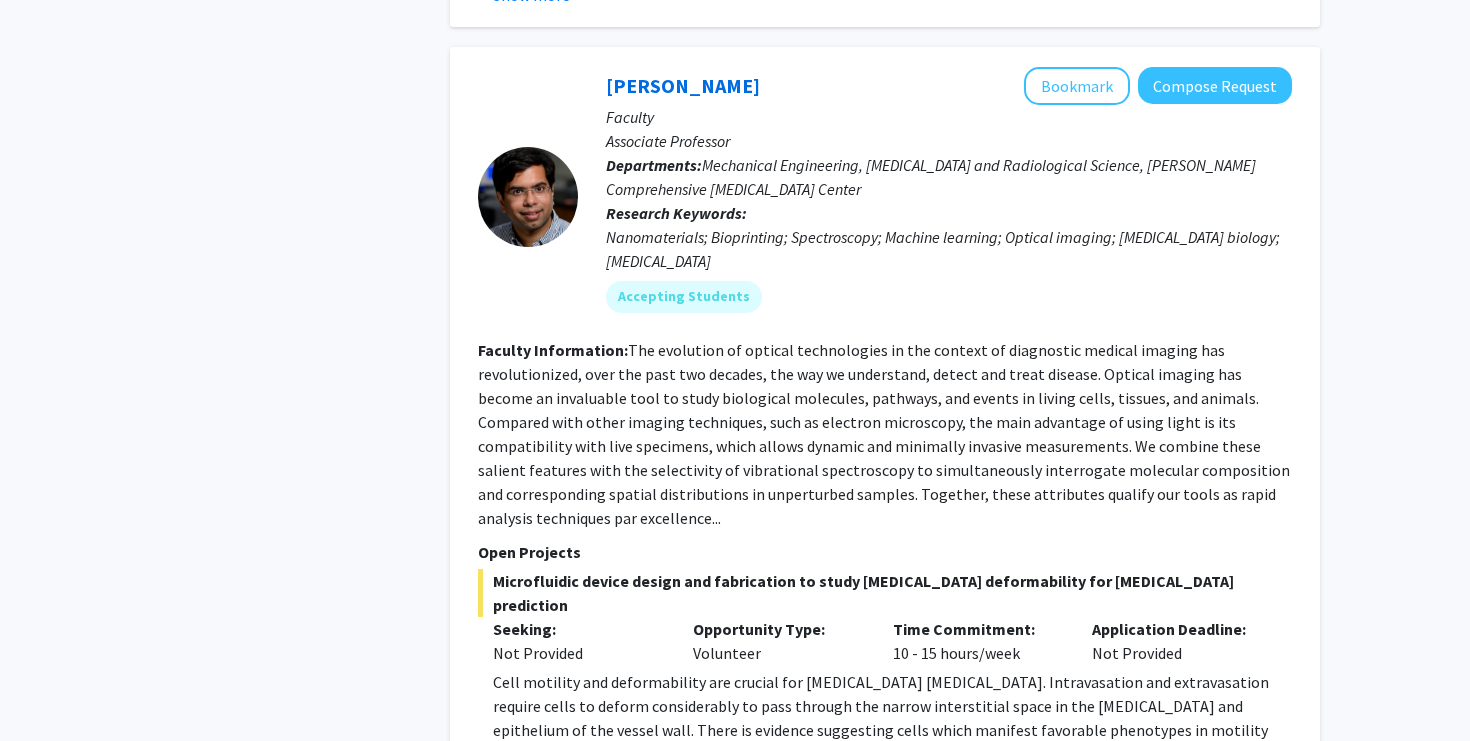 scroll, scrollTop: 2563, scrollLeft: 0, axis: vertical 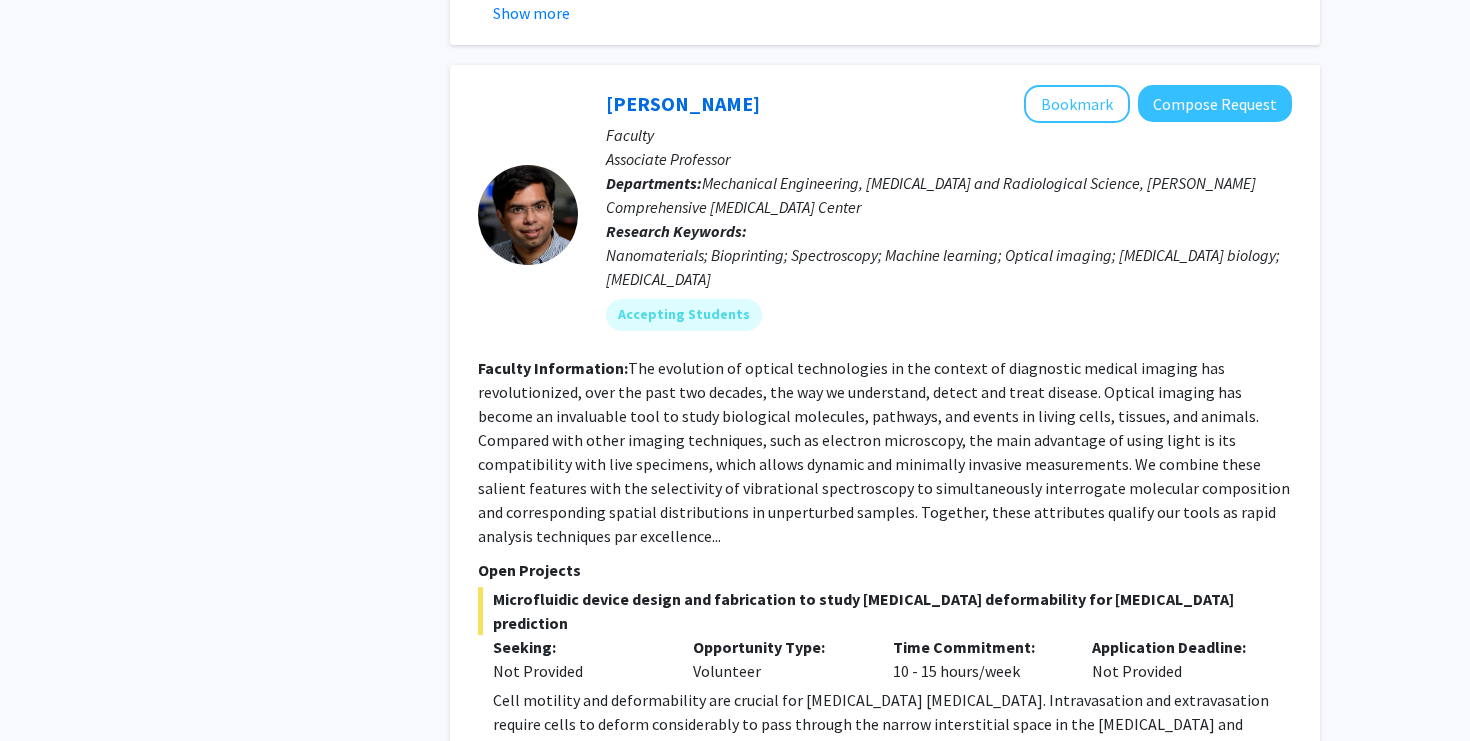 click on "The evolution of optical technologies in the context of diagnostic medical imaging has revolutionized, over the past two decades, the way we understand, detect and treat disease. Optical imaging has become an invaluable tool to study biological molecules, pathways, and events in living cells, tissues, and animals. Compared with other imaging techniques, such as electron microscopy, the main advantage of using light is its compatibility with live specimens, which allows dynamic and minimally invasive measurements. We combine these salient features with the selectivity of vibrational spectroscopy to simultaneously interrogate molecular composition and corresponding spatial distributions in unperturbed samples. Together, these attributes qualify our tools as rapid analysis techniques par excellence..." 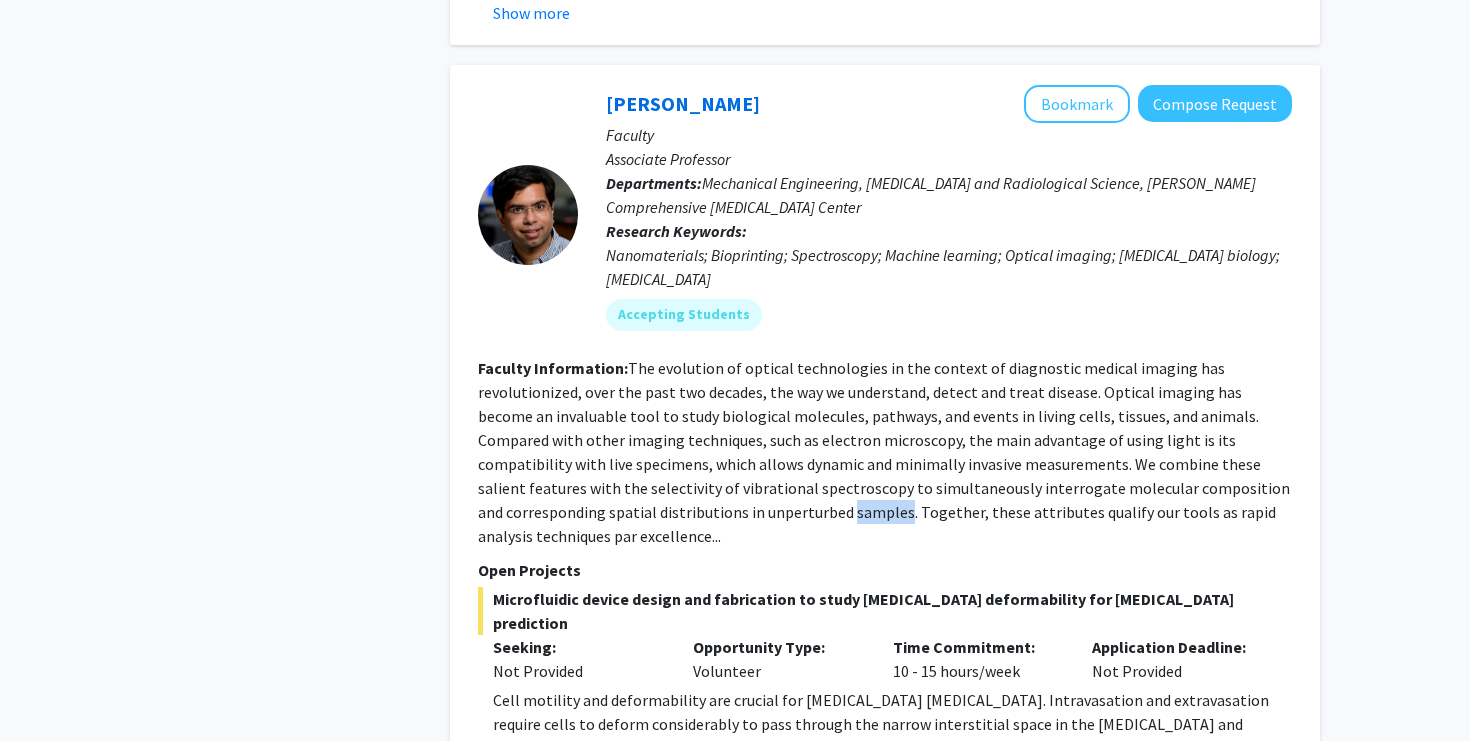 click on "The evolution of optical technologies in the context of diagnostic medical imaging has revolutionized, over the past two decades, the way we understand, detect and treat disease. Optical imaging has become an invaluable tool to study biological molecules, pathways, and events in living cells, tissues, and animals. Compared with other imaging techniques, such as electron microscopy, the main advantage of using light is its compatibility with live specimens, which allows dynamic and minimally invasive measurements. We combine these salient features with the selectivity of vibrational spectroscopy to simultaneously interrogate molecular composition and corresponding spatial distributions in unperturbed samples. Together, these attributes qualify our tools as rapid analysis techniques par excellence..." 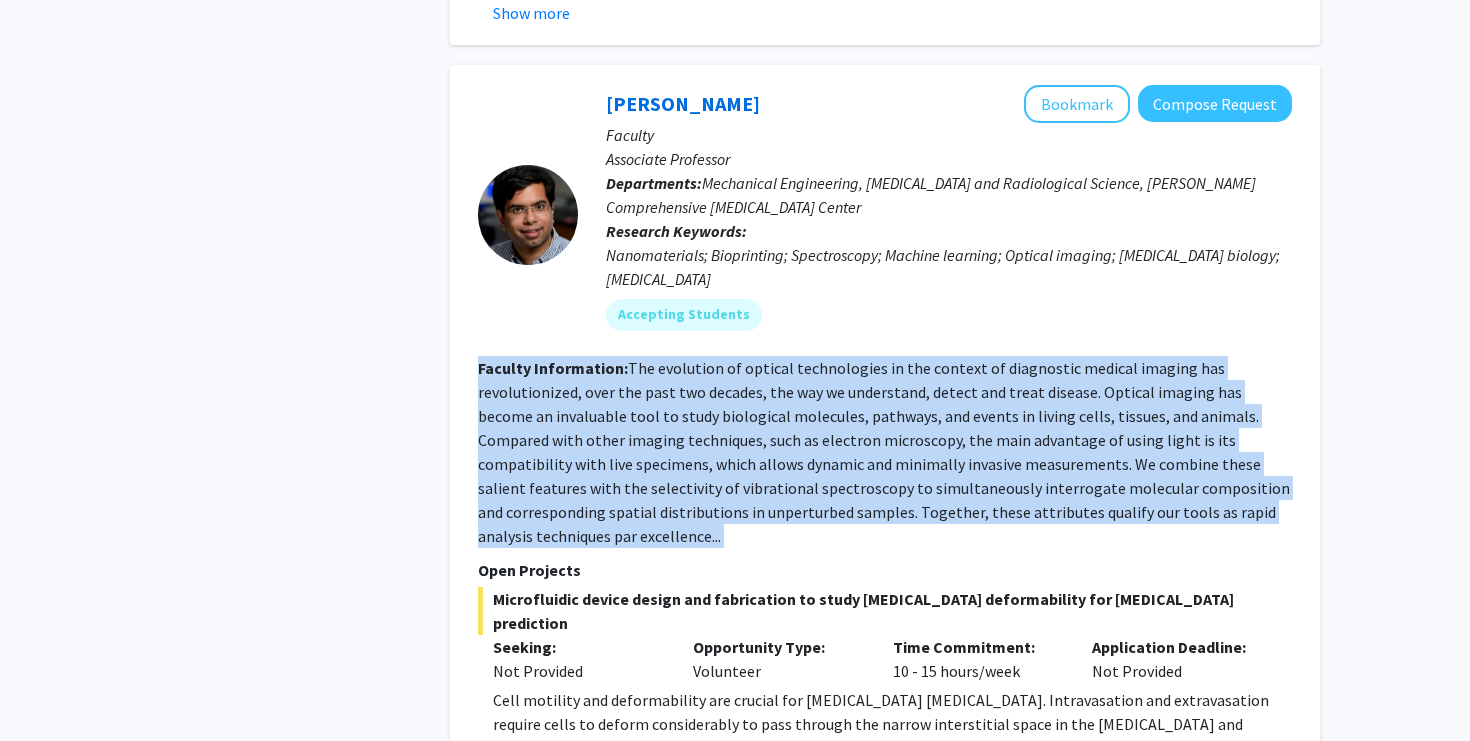 click on "The evolution of optical technologies in the context of diagnostic medical imaging has revolutionized, over the past two decades, the way we understand, detect and treat disease. Optical imaging has become an invaluable tool to study biological molecules, pathways, and events in living cells, tissues, and animals. Compared with other imaging techniques, such as electron microscopy, the main advantage of using light is its compatibility with live specimens, which allows dynamic and minimally invasive measurements. We combine these salient features with the selectivity of vibrational spectroscopy to simultaneously interrogate molecular composition and corresponding spatial distributions in unperturbed samples. Together, these attributes qualify our tools as rapid analysis techniques par excellence..." 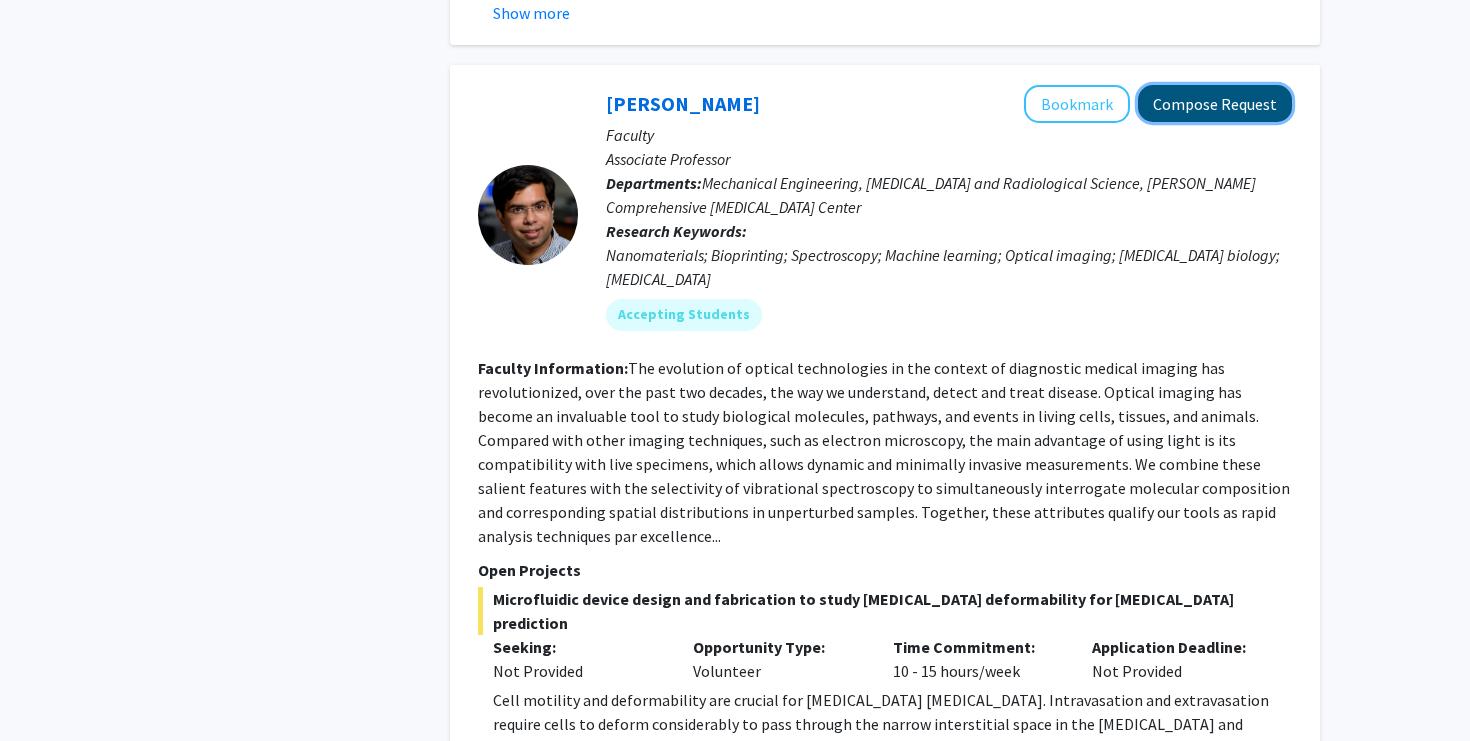 click on "Compose Request" 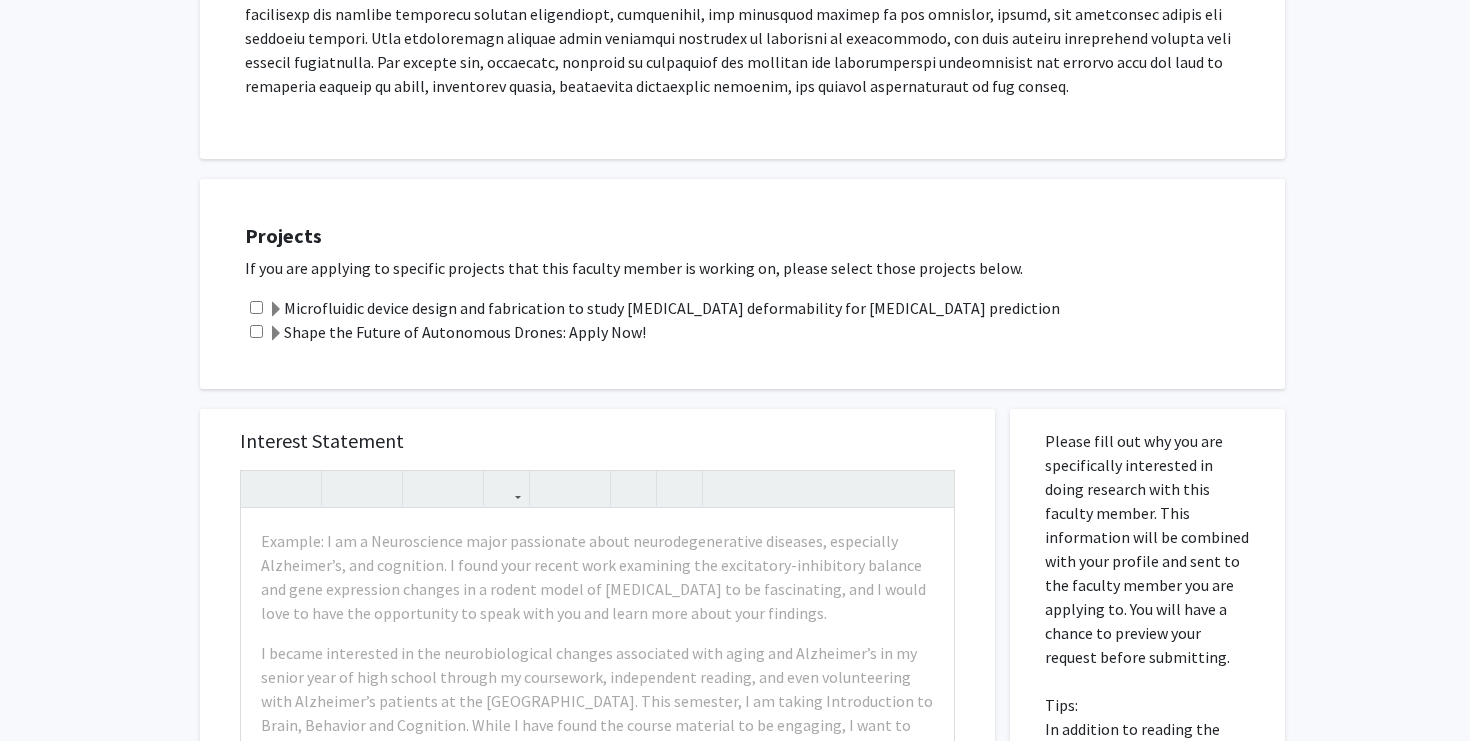 scroll, scrollTop: 537, scrollLeft: 0, axis: vertical 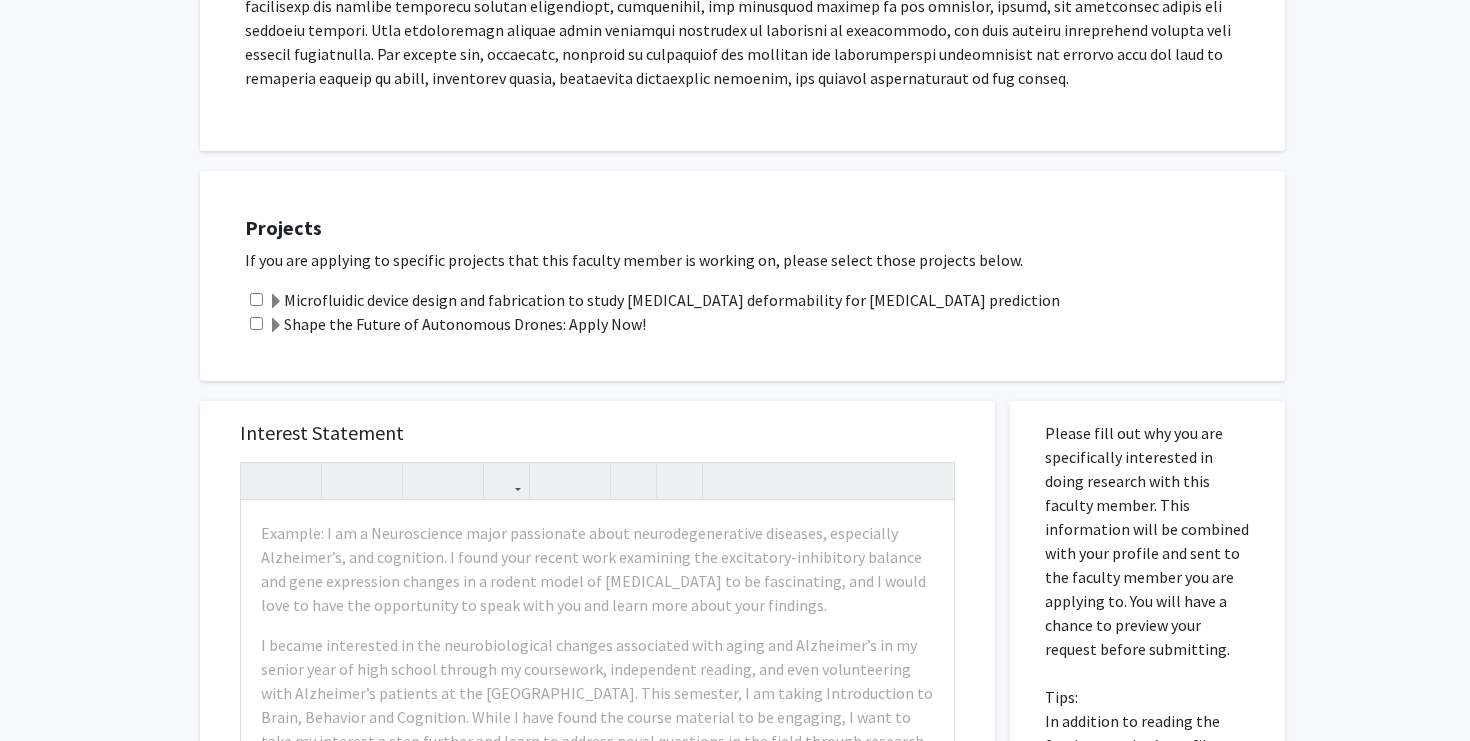 click on "Microfluidic device design and fabrication to study [MEDICAL_DATA] deformability for [MEDICAL_DATA] prediction" 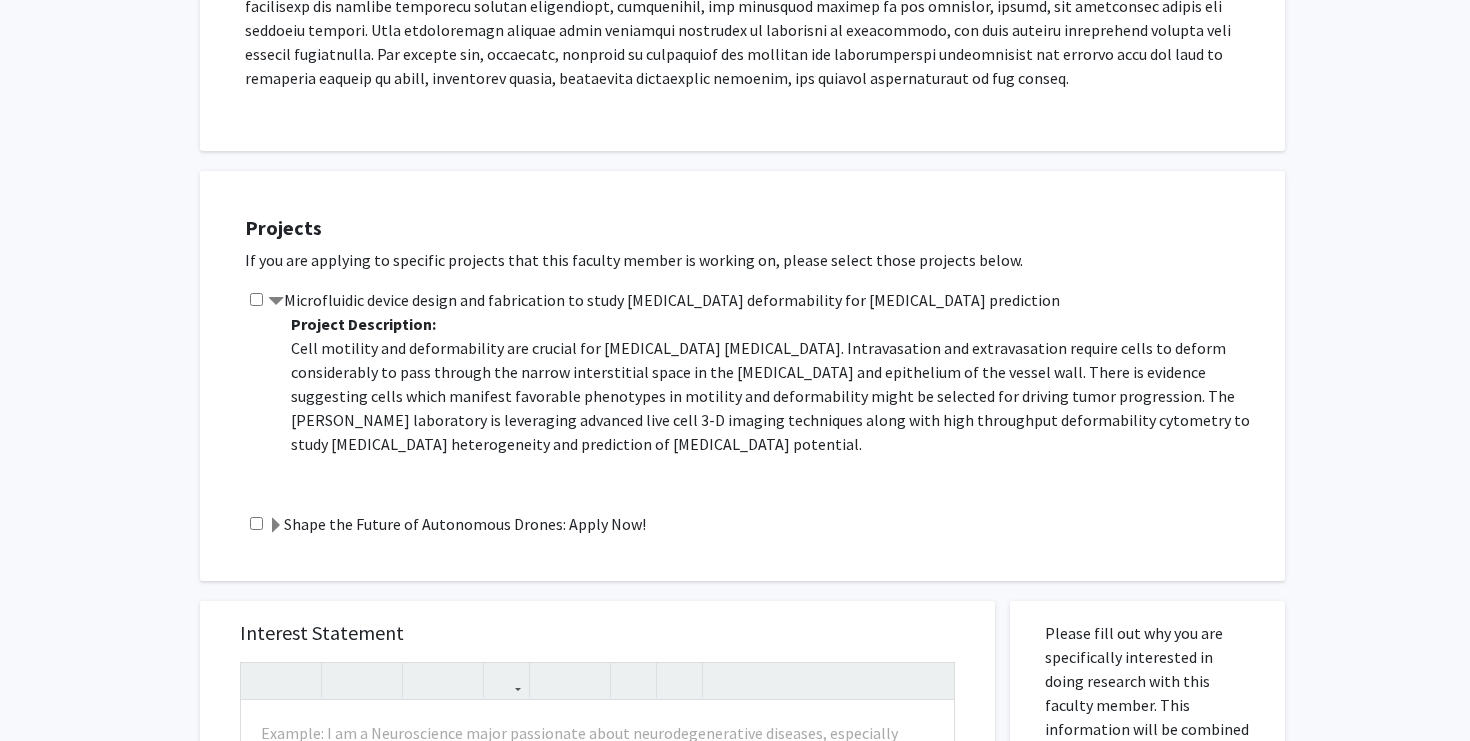 click on "Microfluidic device design and fabrication to study [MEDICAL_DATA] deformability for [MEDICAL_DATA] prediction" 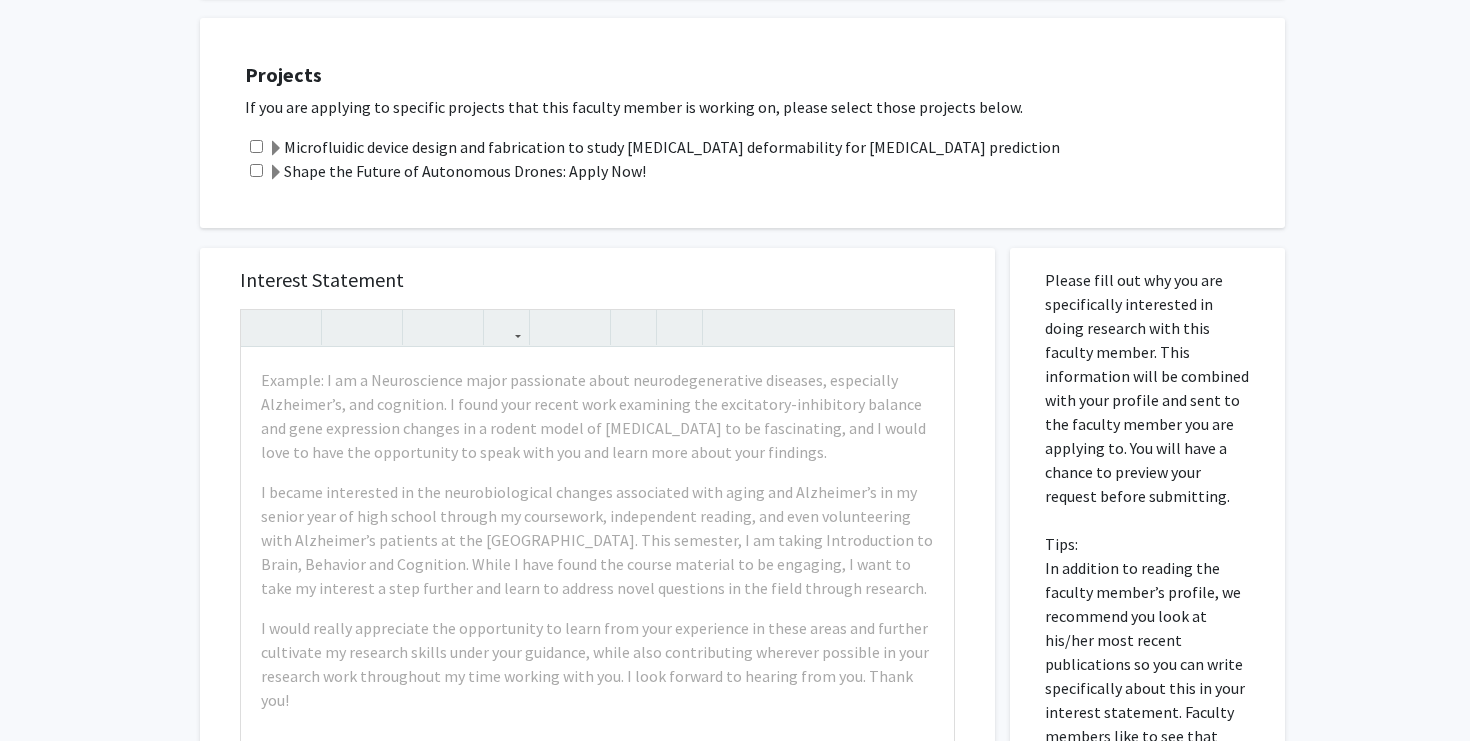 scroll, scrollTop: 694, scrollLeft: 0, axis: vertical 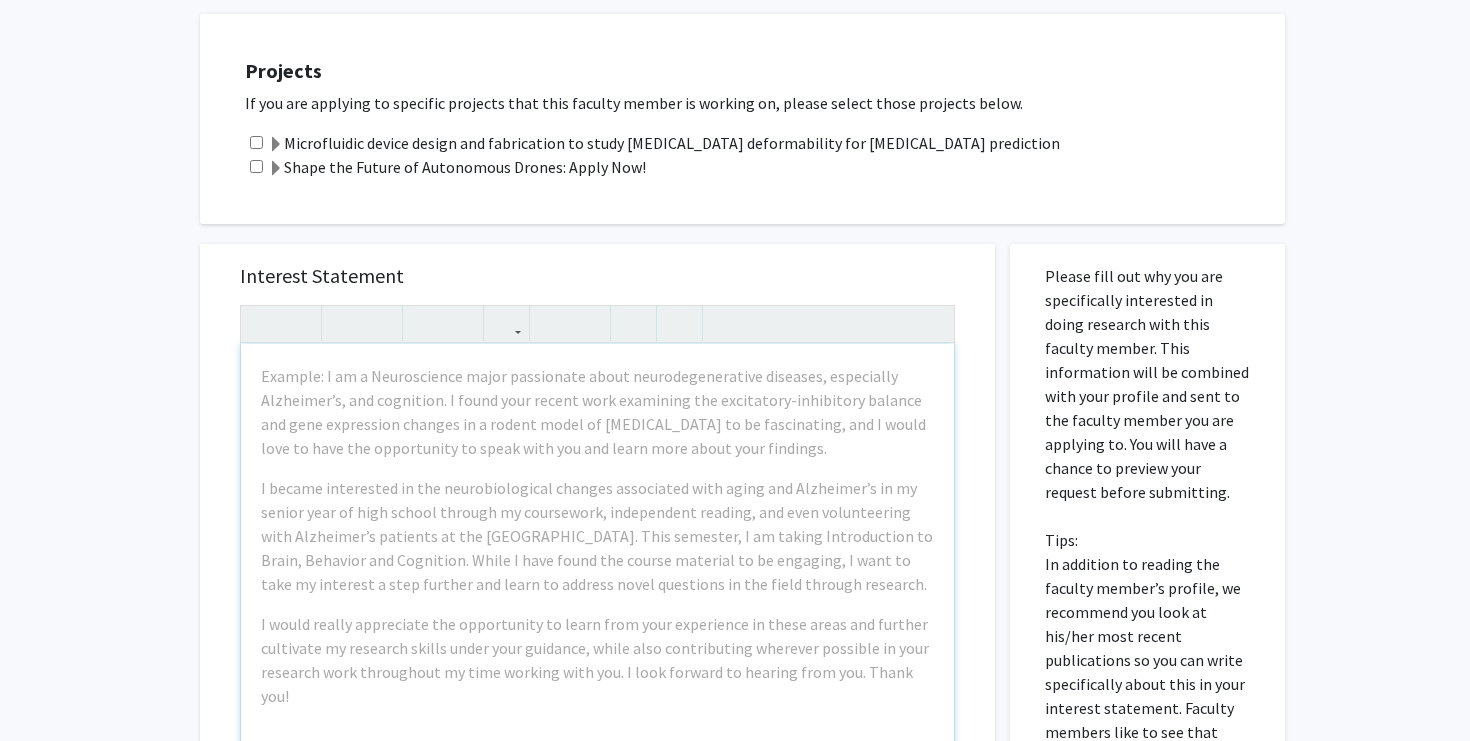 click on "Interest Statement
Example: I am a Neuroscience major passionate about neurodegenerative diseases, especially Alzheimer’s, and cognition. I found your recent work examining the excitatory-inhibitory balance and gene expression changes in a rodent model of [MEDICAL_DATA] to be fascinating, and I would love to have the opportunity to speak with you and learn more about your findings.
I became interested in the neurobiological changes associated with aging and Alzheimer’s in my senior year of high school through my coursework, independent reading, and even volunteering with Alzheimer’s patients at the [GEOGRAPHIC_DATA]. This semester, I am taking Introduction to Brain, Behavior and Cognition. While I have found the course material to be engaging, I want to take my interest a step further and learn to address novel questions in the field through research.
Insert link Remove link" at bounding box center [597, 542] 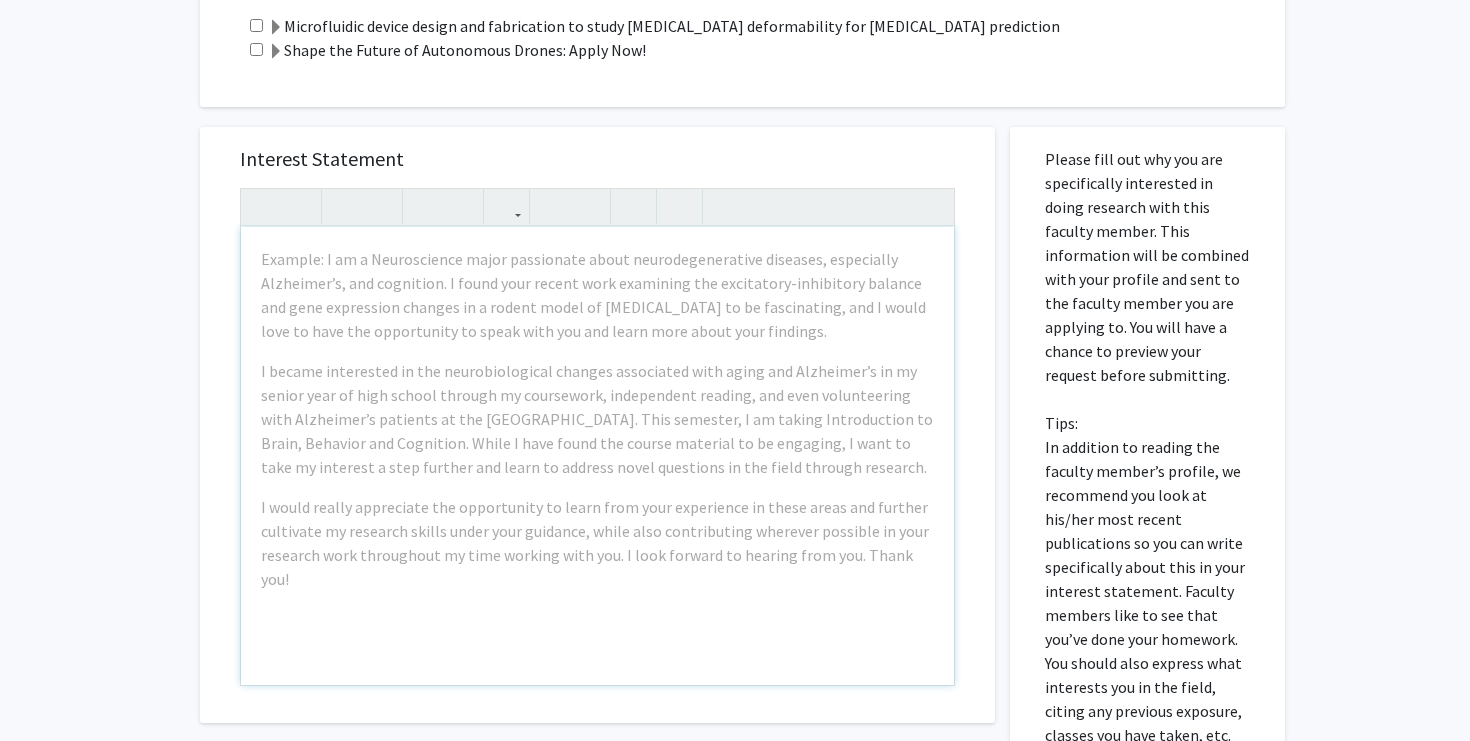 scroll, scrollTop: 801, scrollLeft: 0, axis: vertical 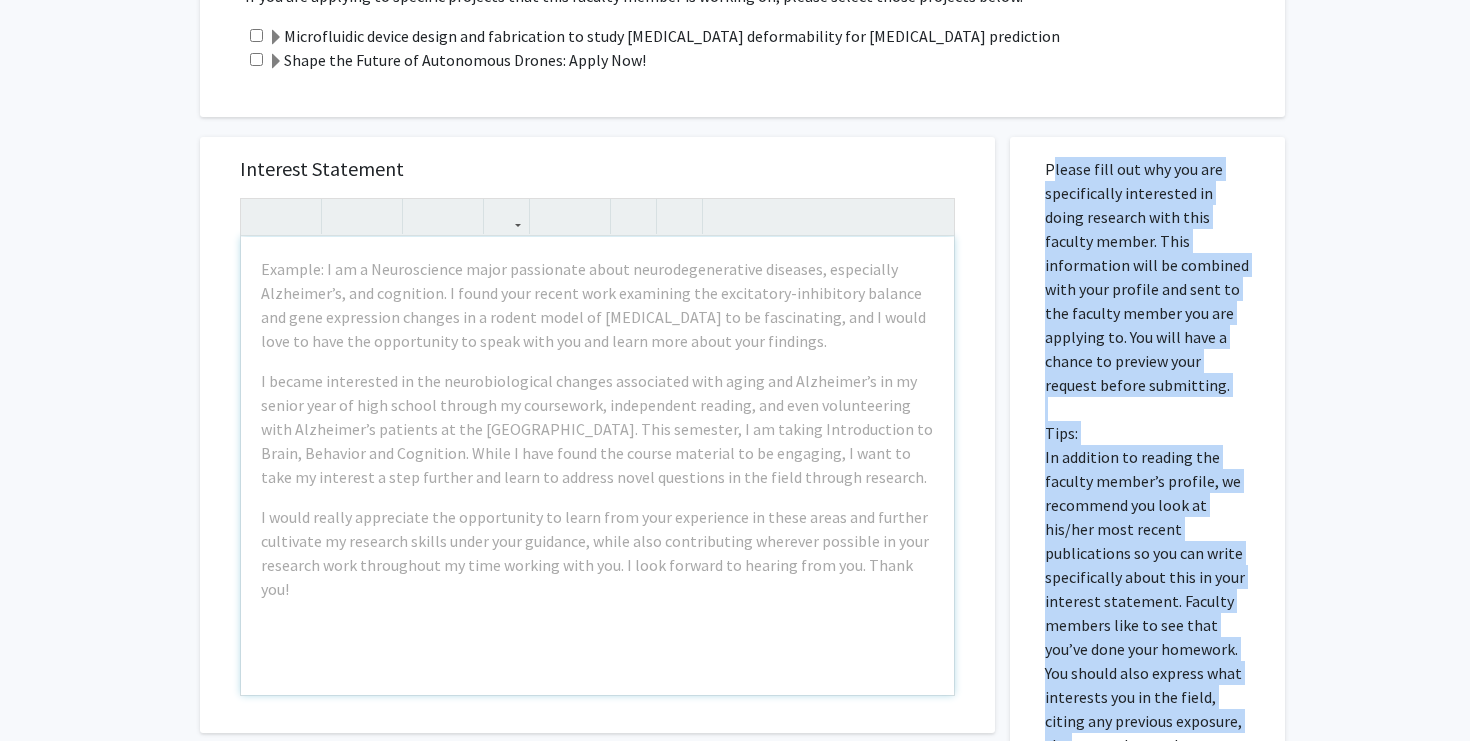 drag, startPoint x: 1046, startPoint y: 160, endPoint x: 1229, endPoint y: 729, distance: 597.7039 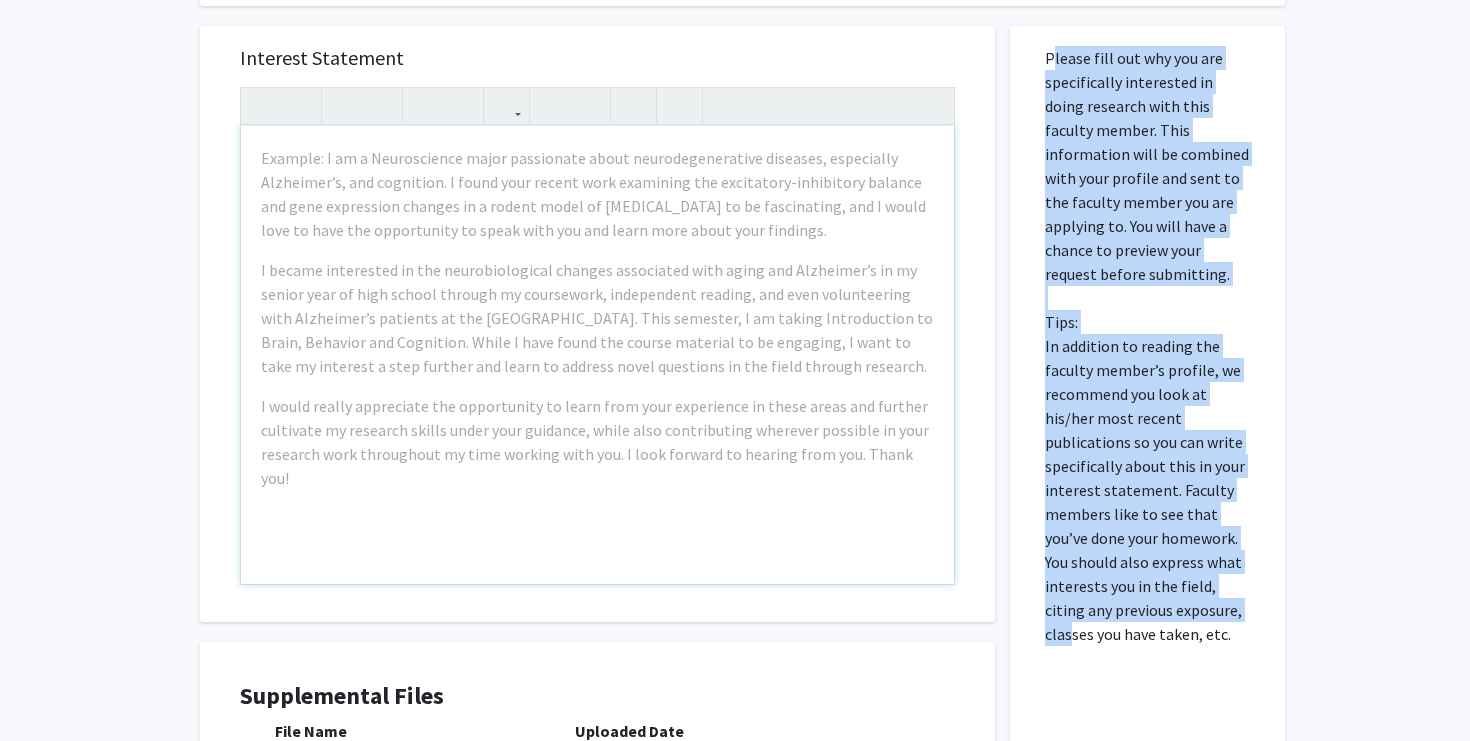 scroll, scrollTop: 933, scrollLeft: 0, axis: vertical 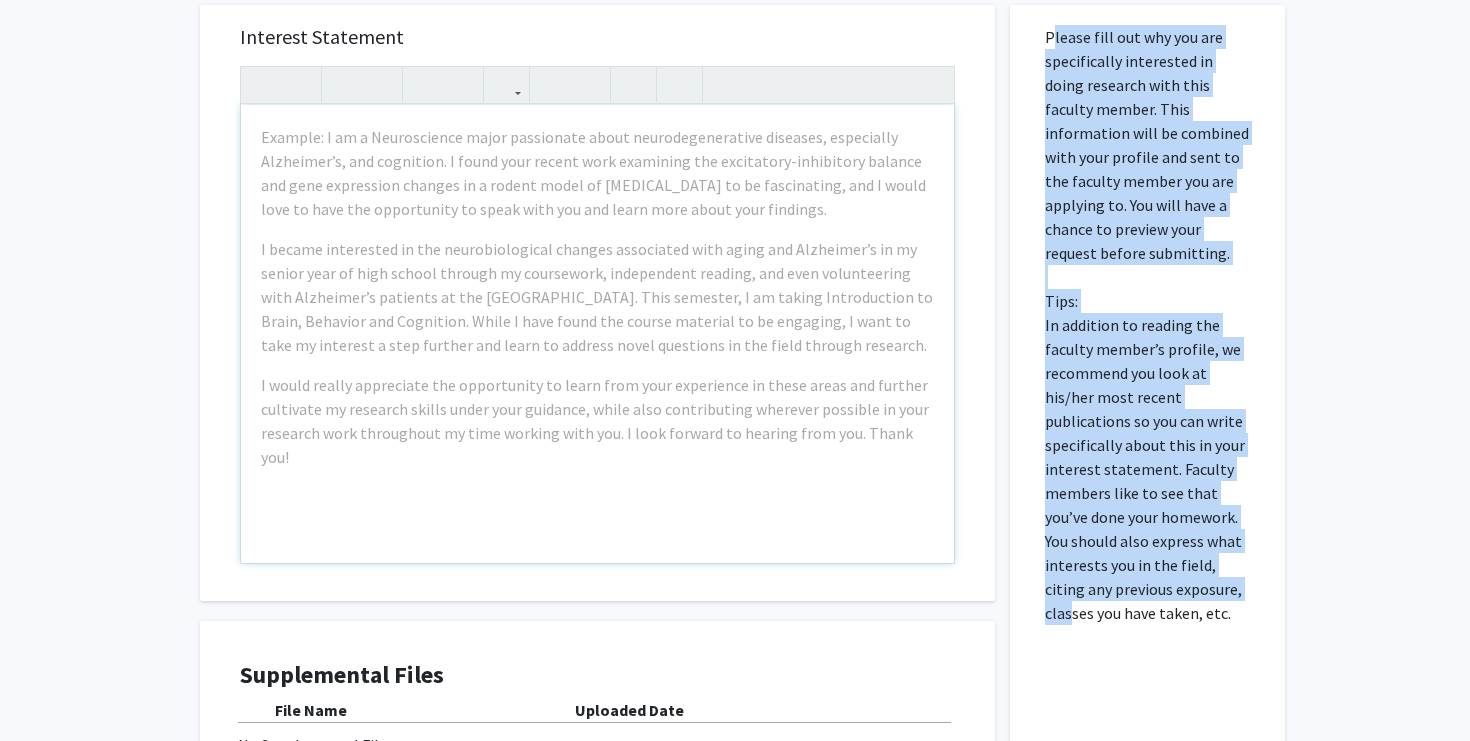 click on "Please fill out why you are specifically interested in doing research with this faculty member. This information will be combined with your profile and sent to the faculty member you are applying to. You will have a chance to preview your request before submitting.   Tips:  In addition to reading the faculty member’s profile, we recommend you look at his/her most recent publications so you can write specifically about this in your interest statement. Faculty members like to see that you’ve done your homework. You should also express what interests you in the field, citing any previous exposure, classes you have taken, etc." at bounding box center (1147, 325) 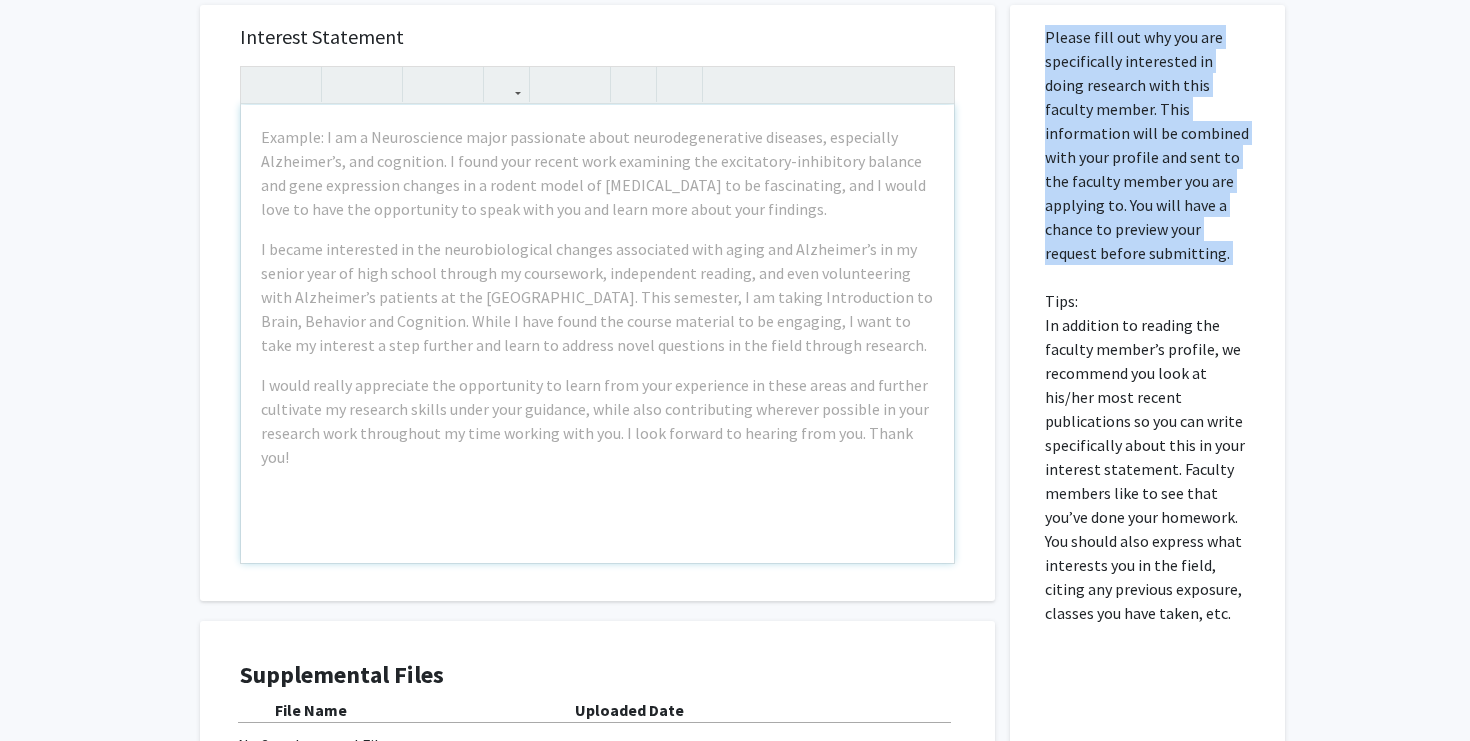 drag, startPoint x: 1202, startPoint y: 649, endPoint x: 1047, endPoint y: 288, distance: 392.86893 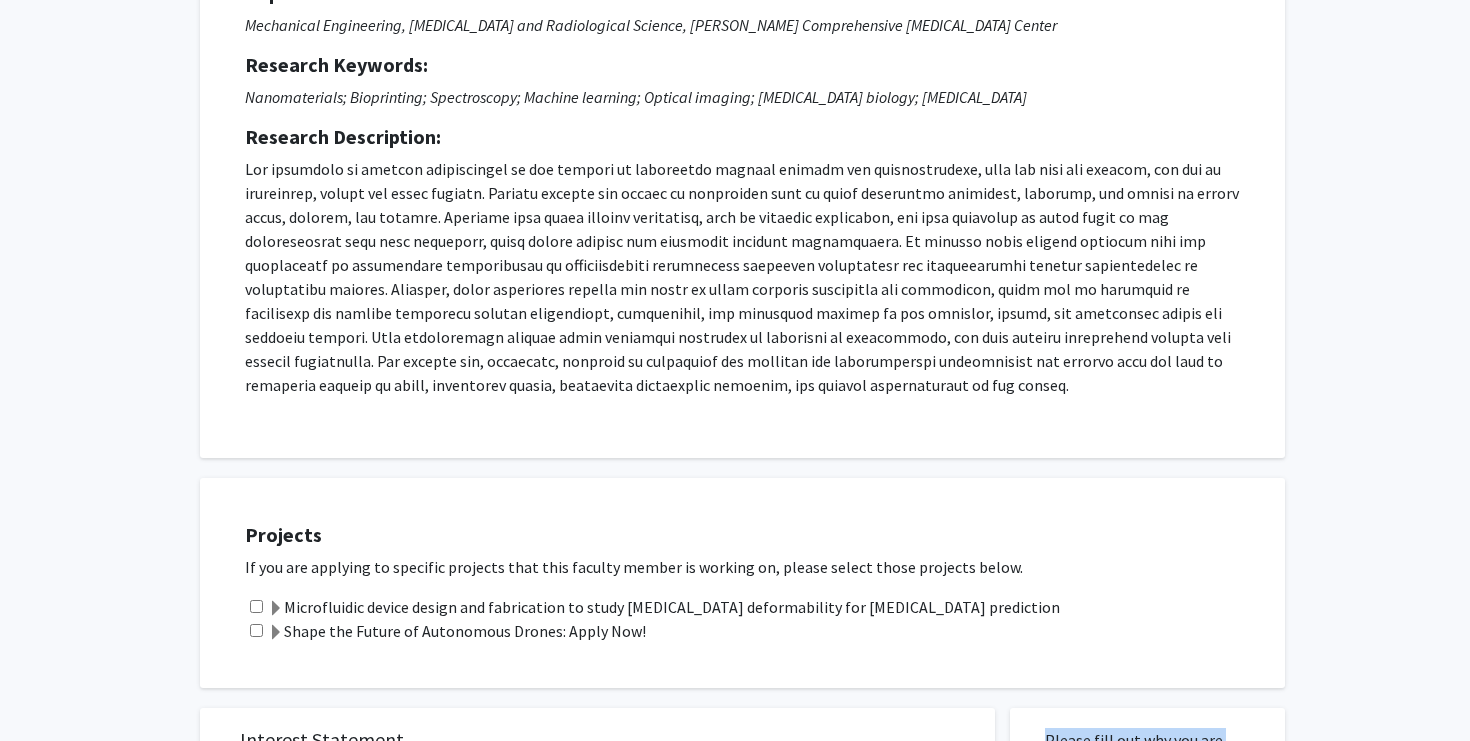 scroll, scrollTop: 0, scrollLeft: 0, axis: both 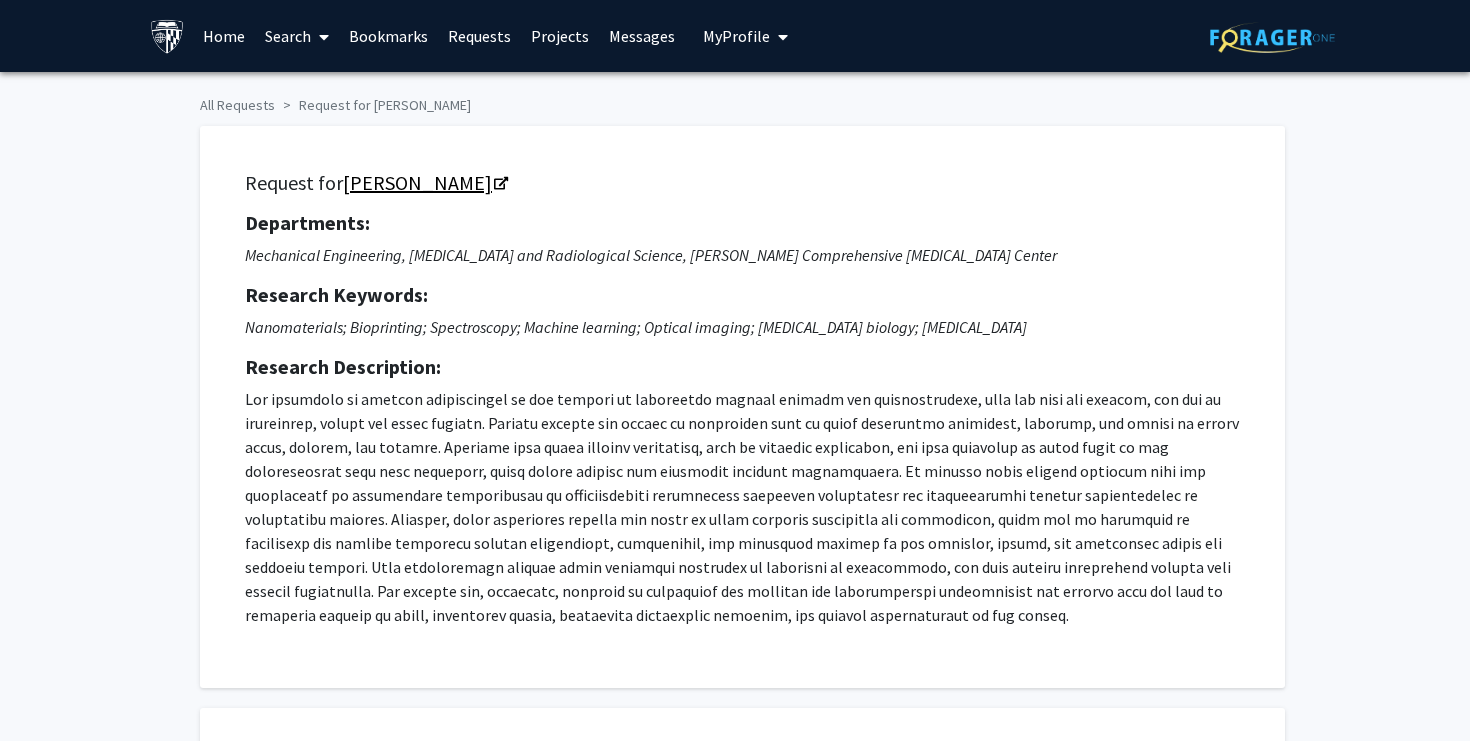 click on "[PERSON_NAME]" 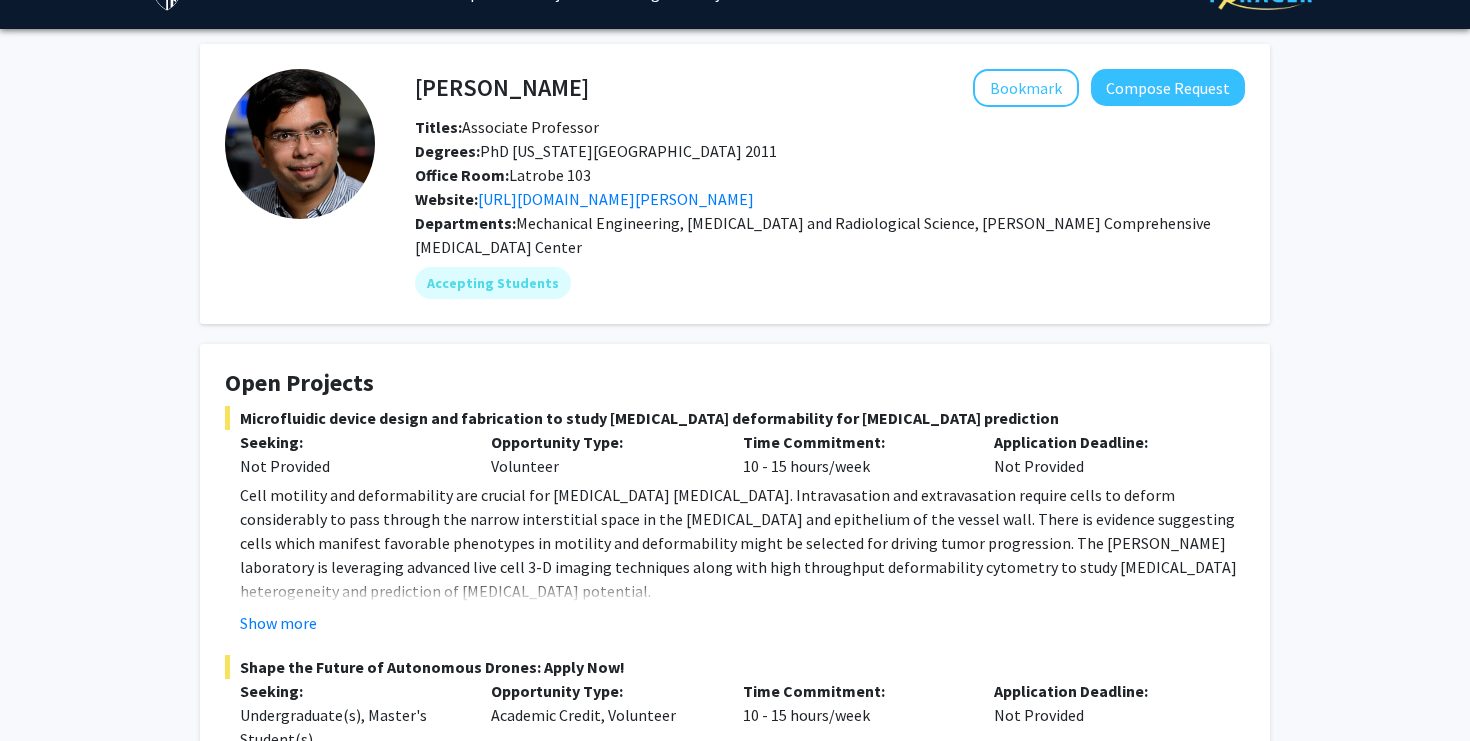 scroll, scrollTop: 40, scrollLeft: 0, axis: vertical 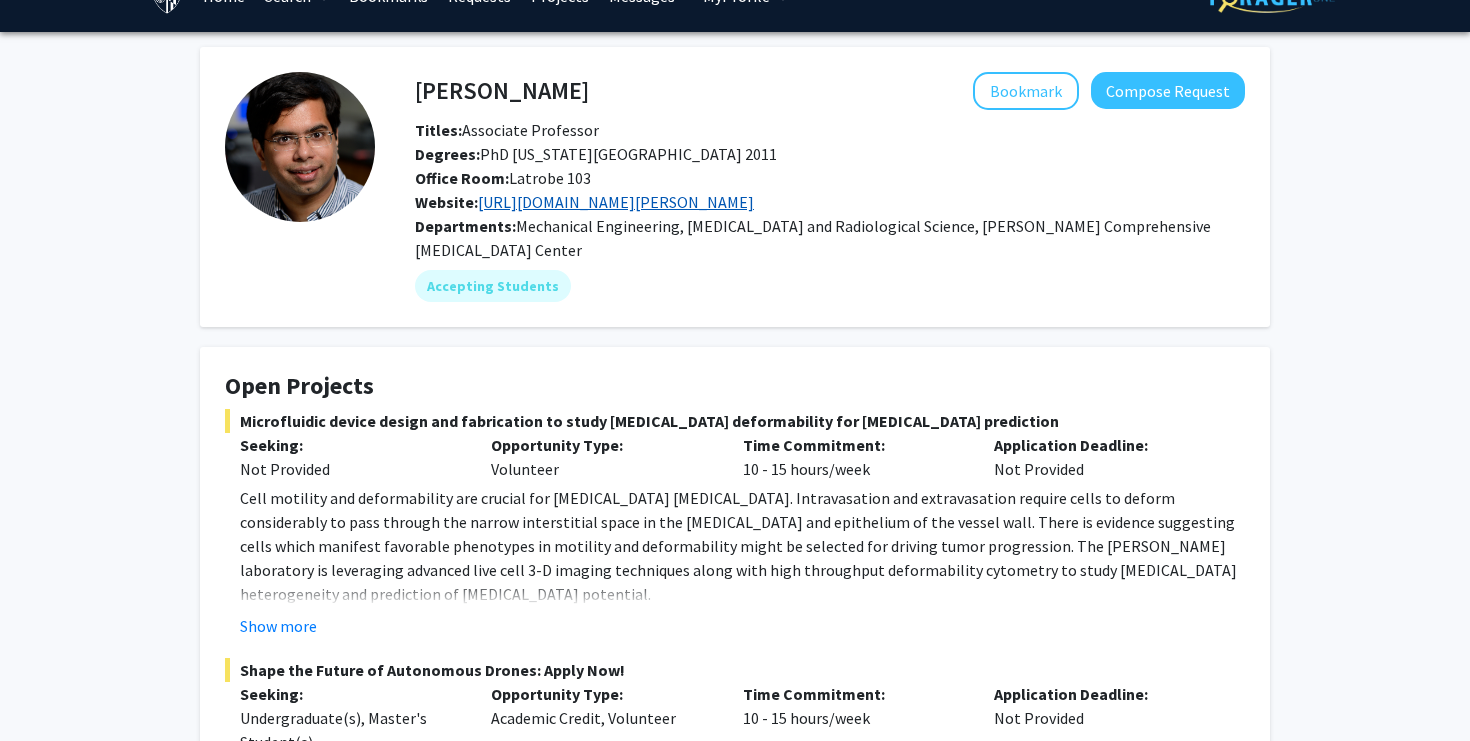 click on "https://engineering.jhu.edu/barman/" 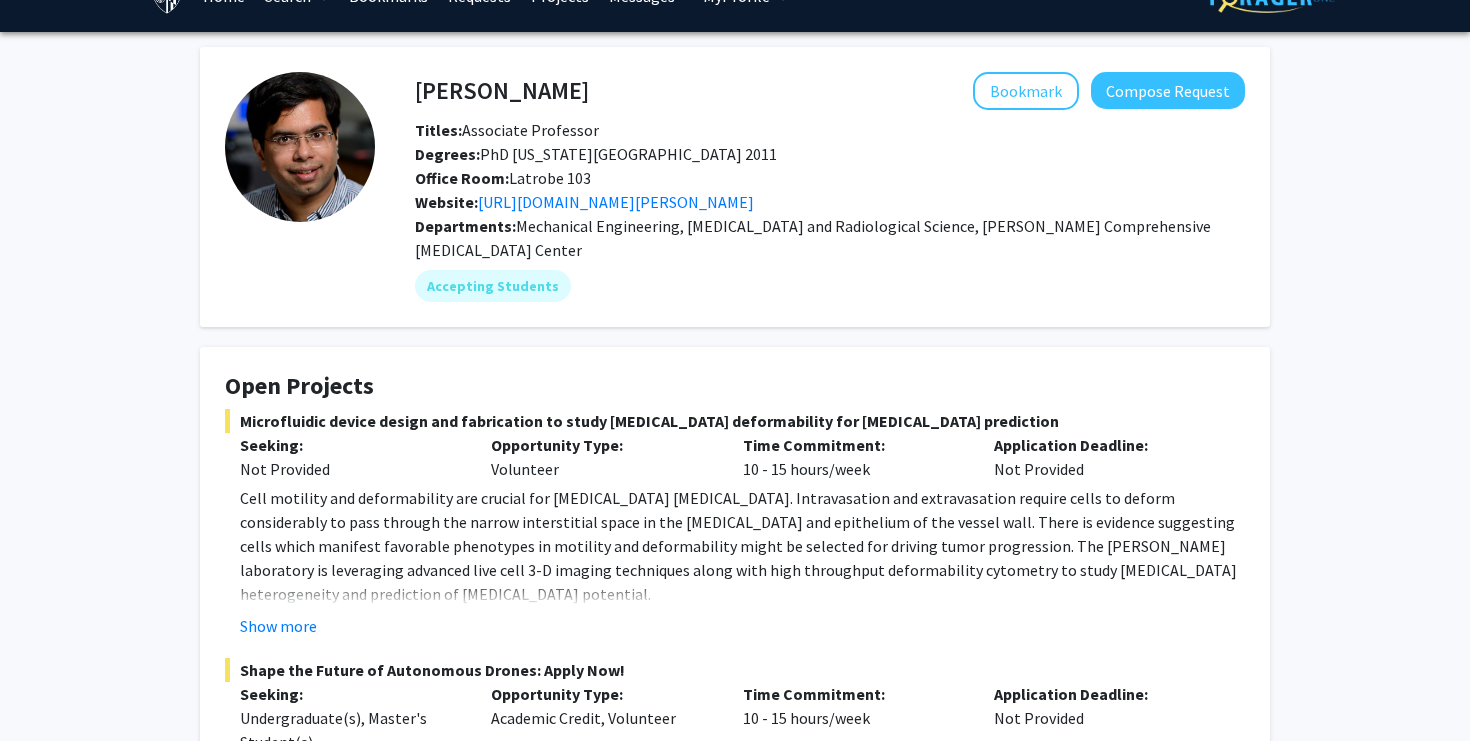 click on "[PERSON_NAME]" 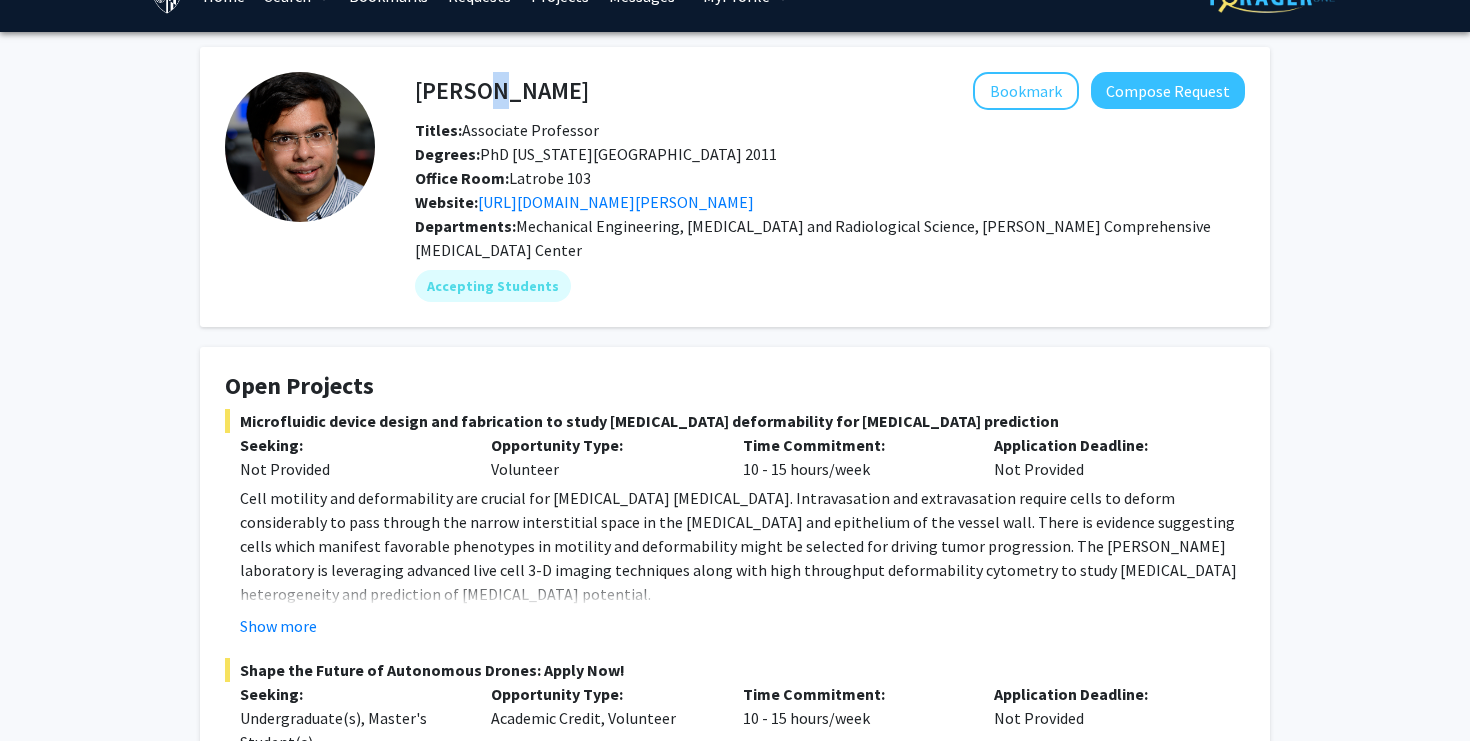click on "[PERSON_NAME]" 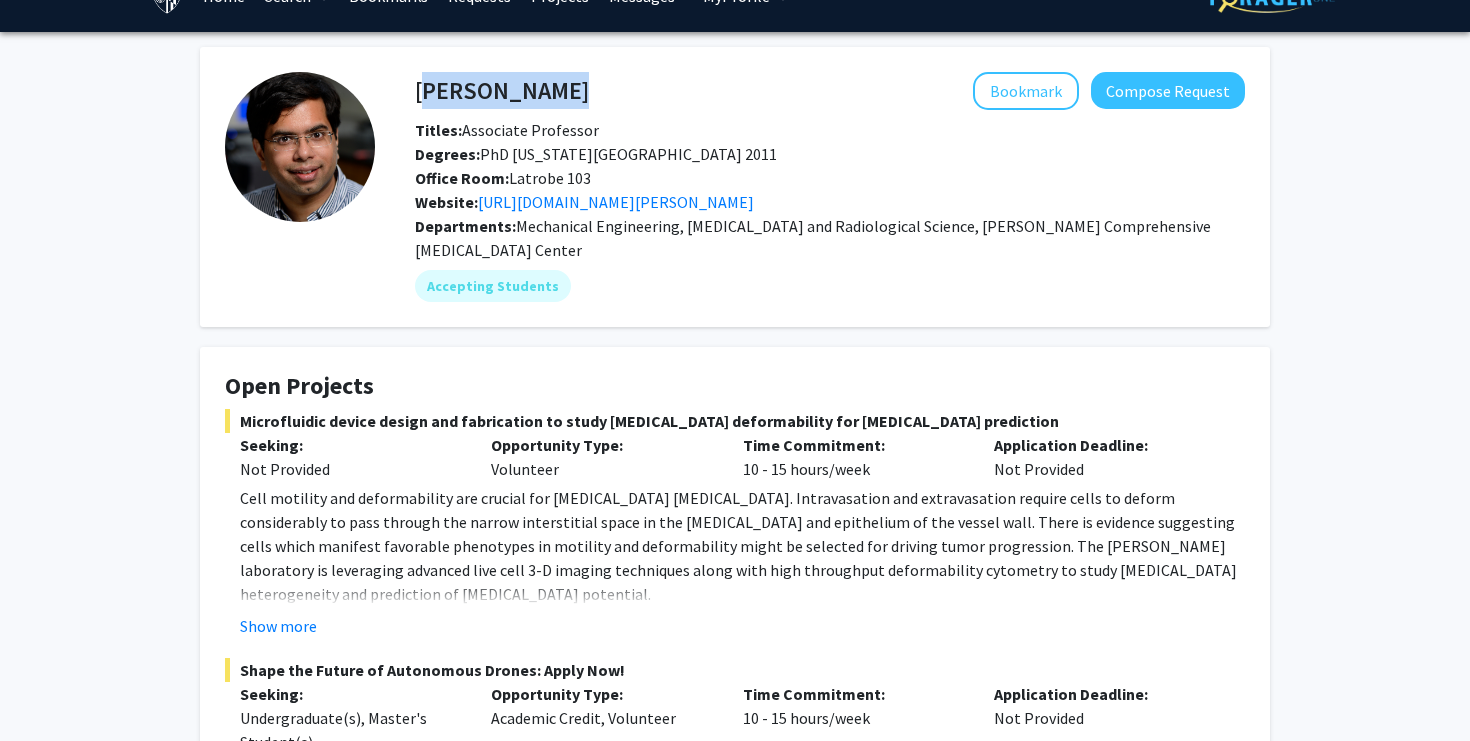 click on "[PERSON_NAME]" 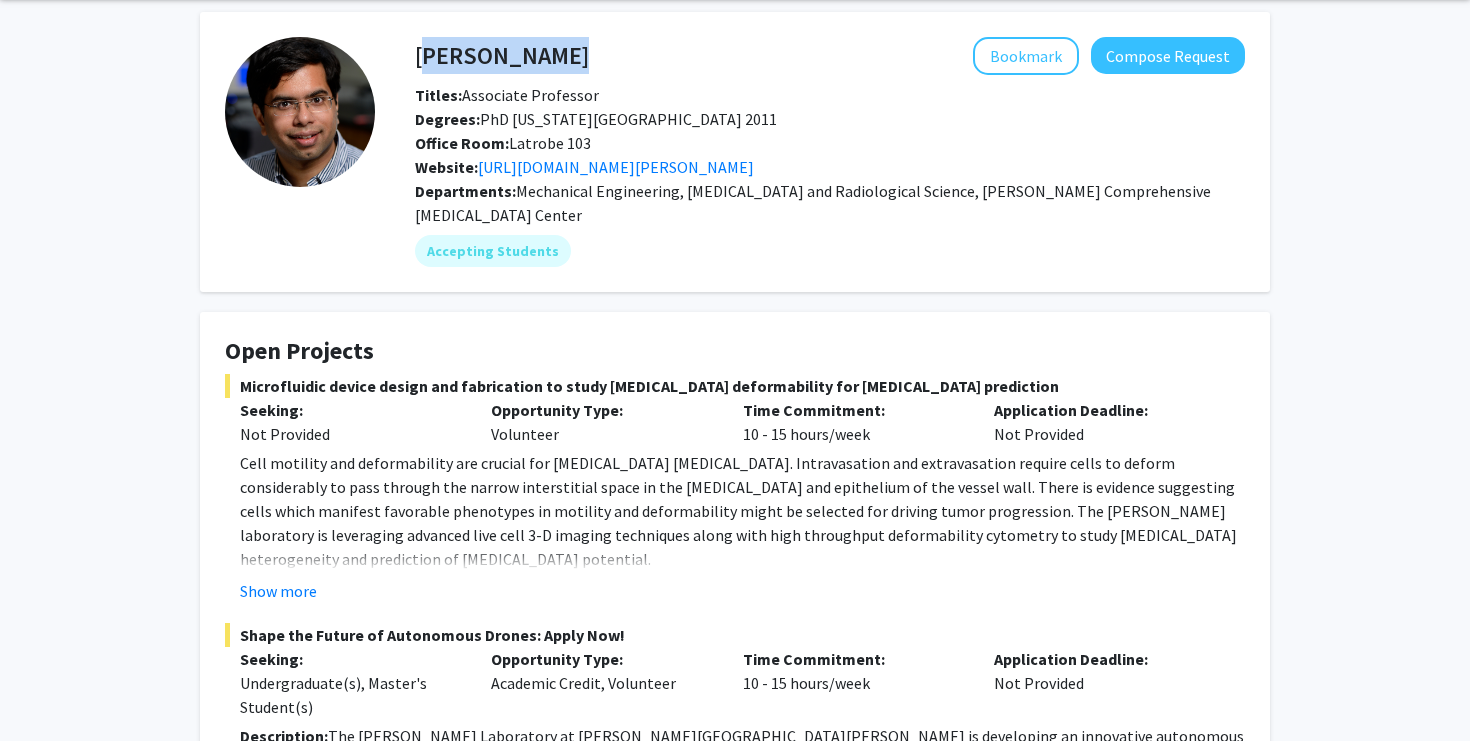 scroll, scrollTop: 77, scrollLeft: 0, axis: vertical 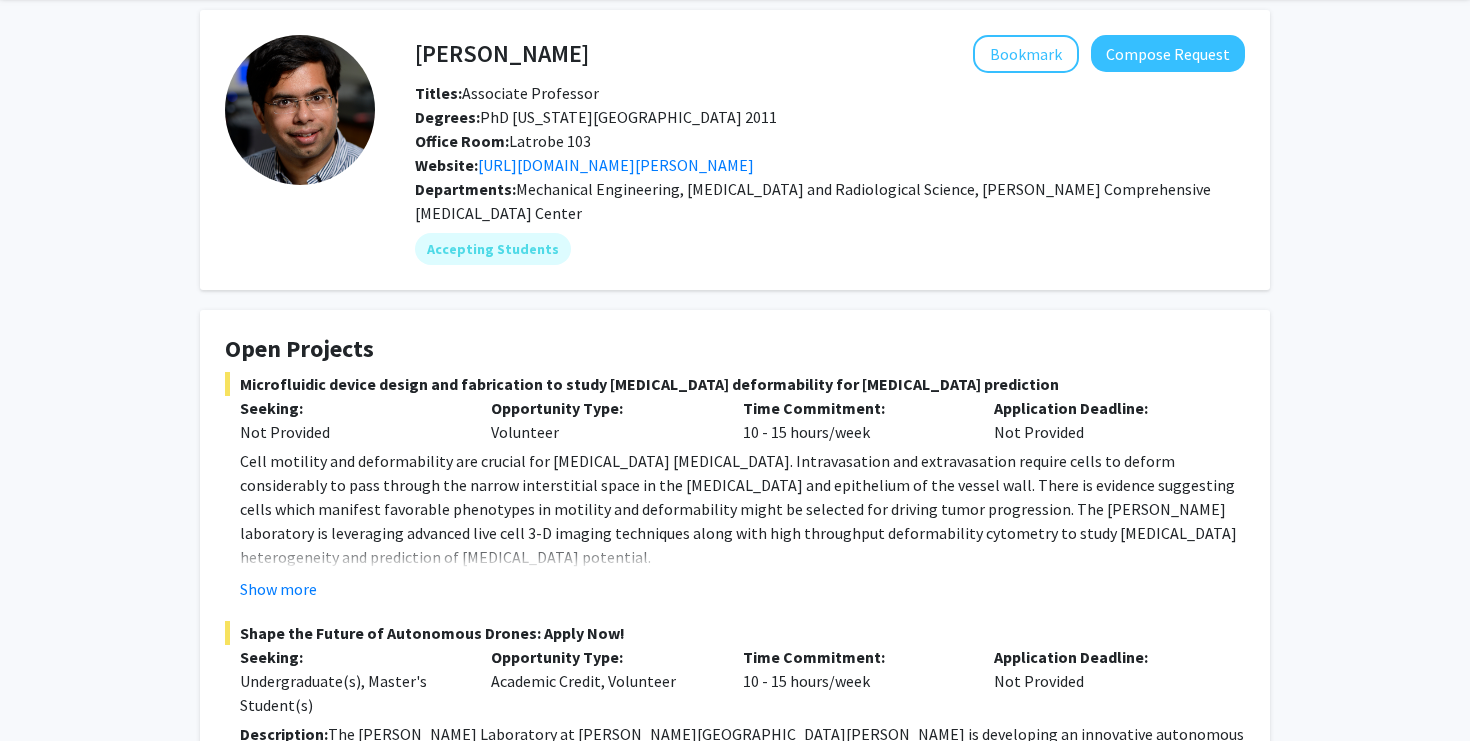 click on "Microfluidic device design and fabrication to study [MEDICAL_DATA] deformability for [MEDICAL_DATA] prediction" 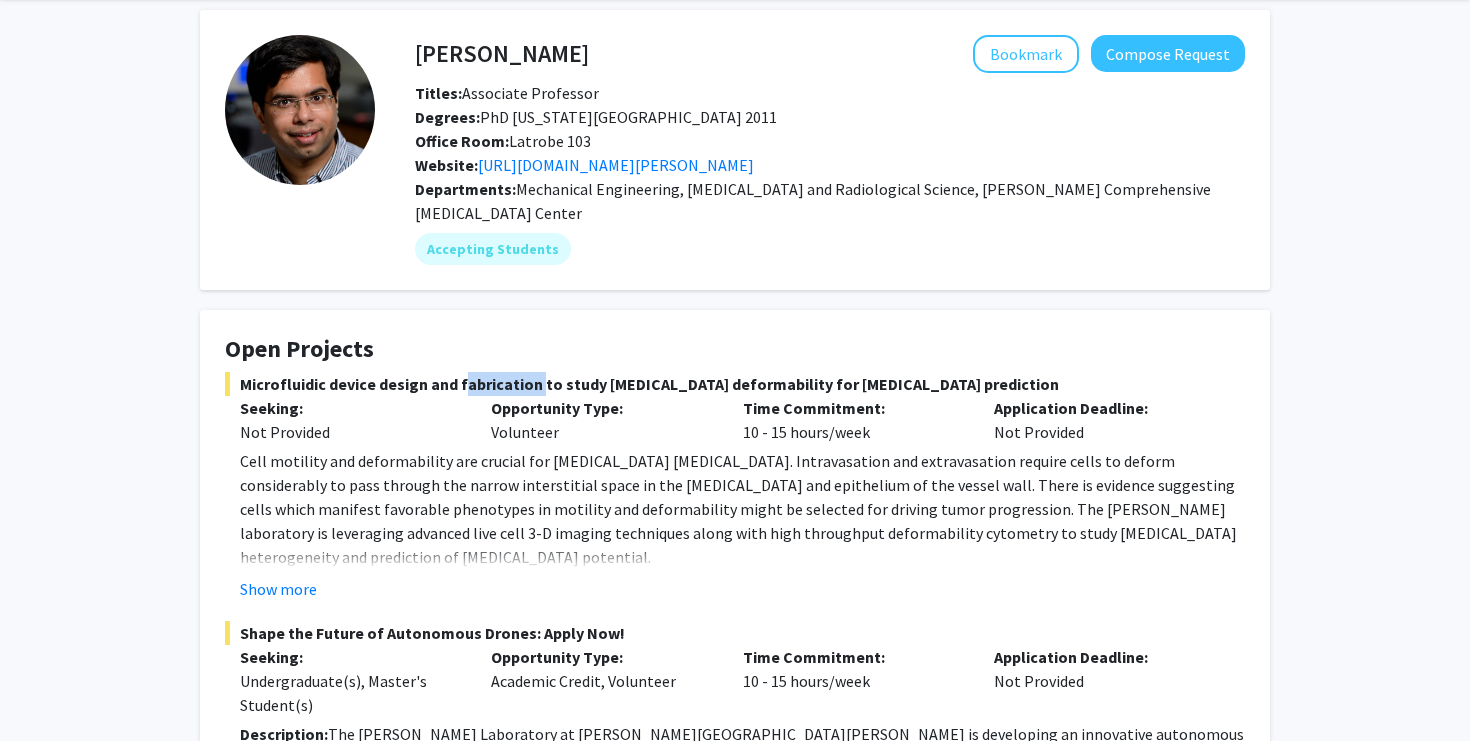 click on "Microfluidic device design and fabrication to study [MEDICAL_DATA] deformability for [MEDICAL_DATA] prediction" 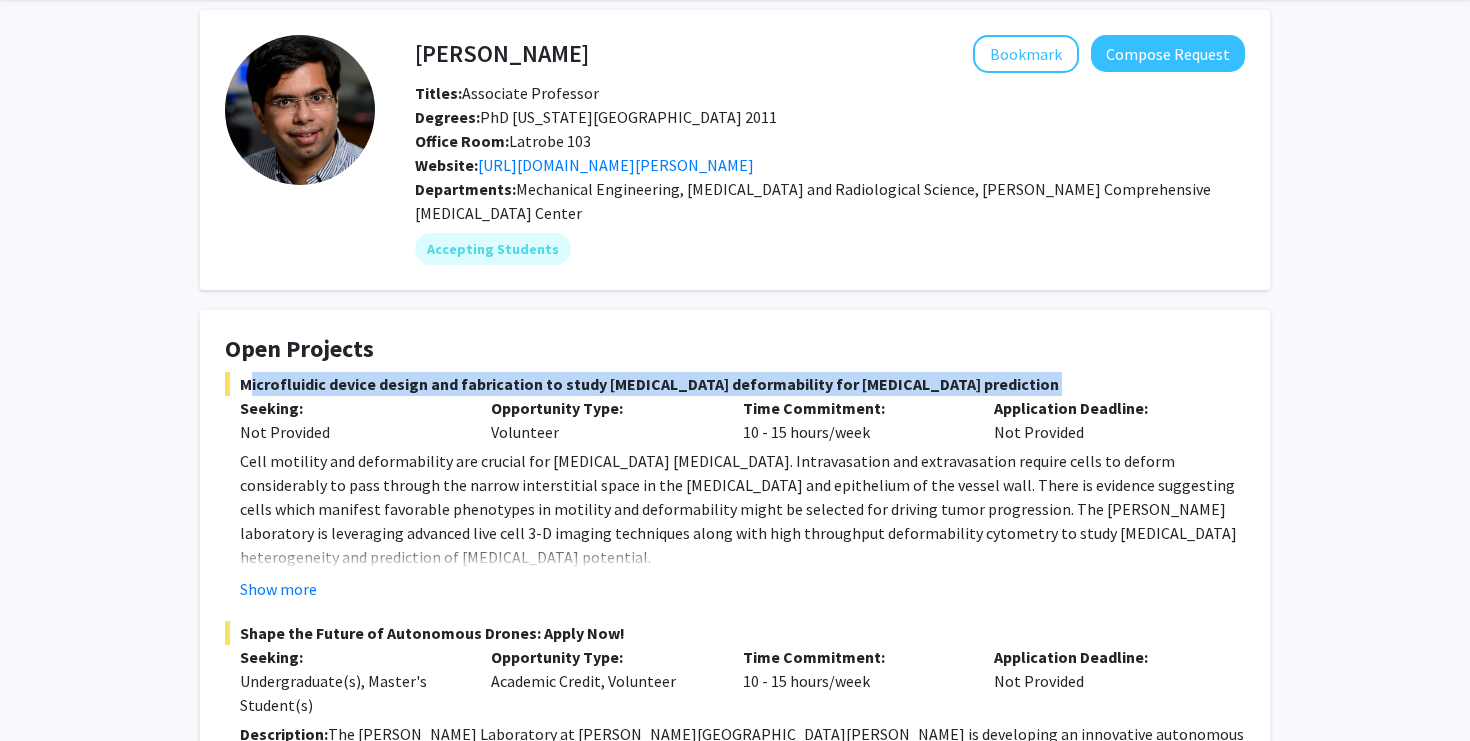 click on "Microfluidic device design and fabrication to study [MEDICAL_DATA] deformability for [MEDICAL_DATA] prediction" 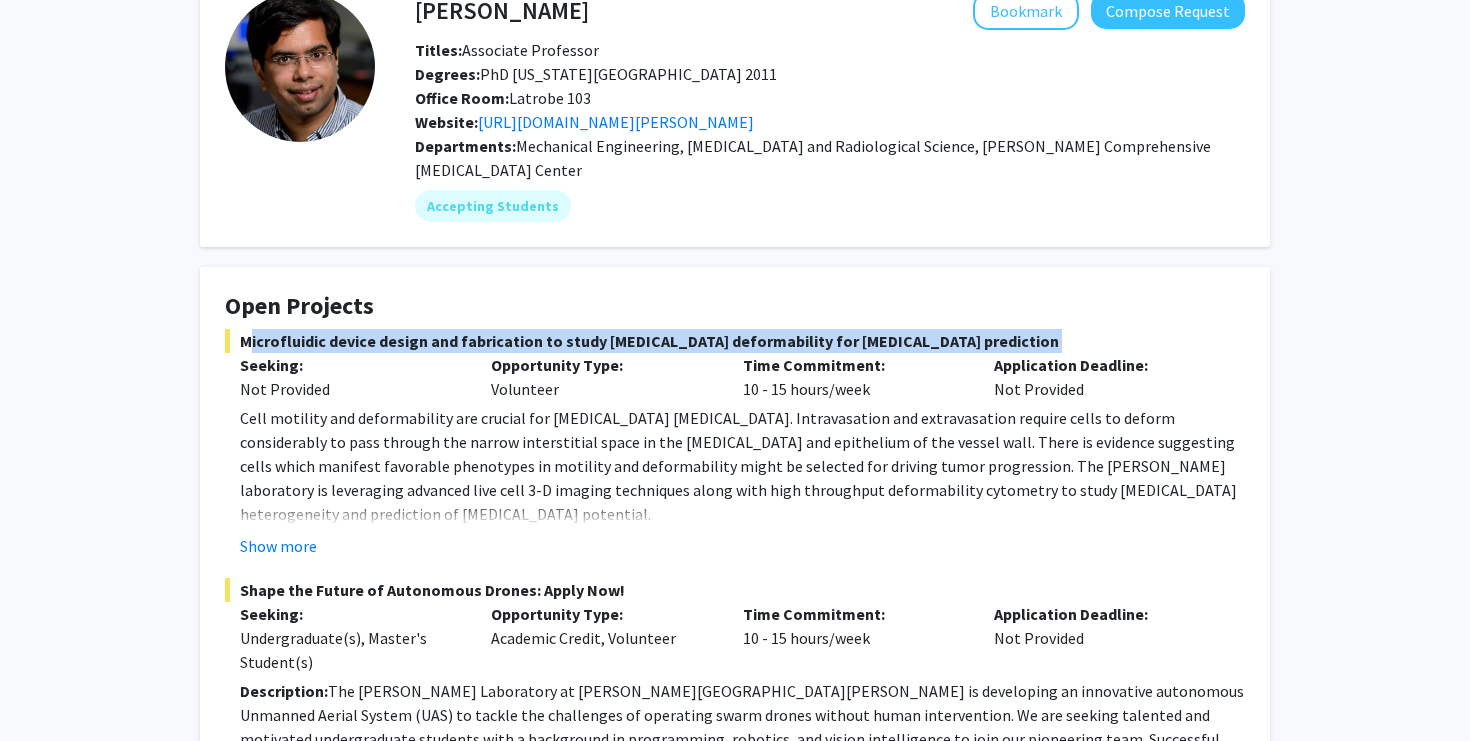 copy on "Microfluidic device design and fabrication to study [MEDICAL_DATA] deformability for [MEDICAL_DATA] prediction" 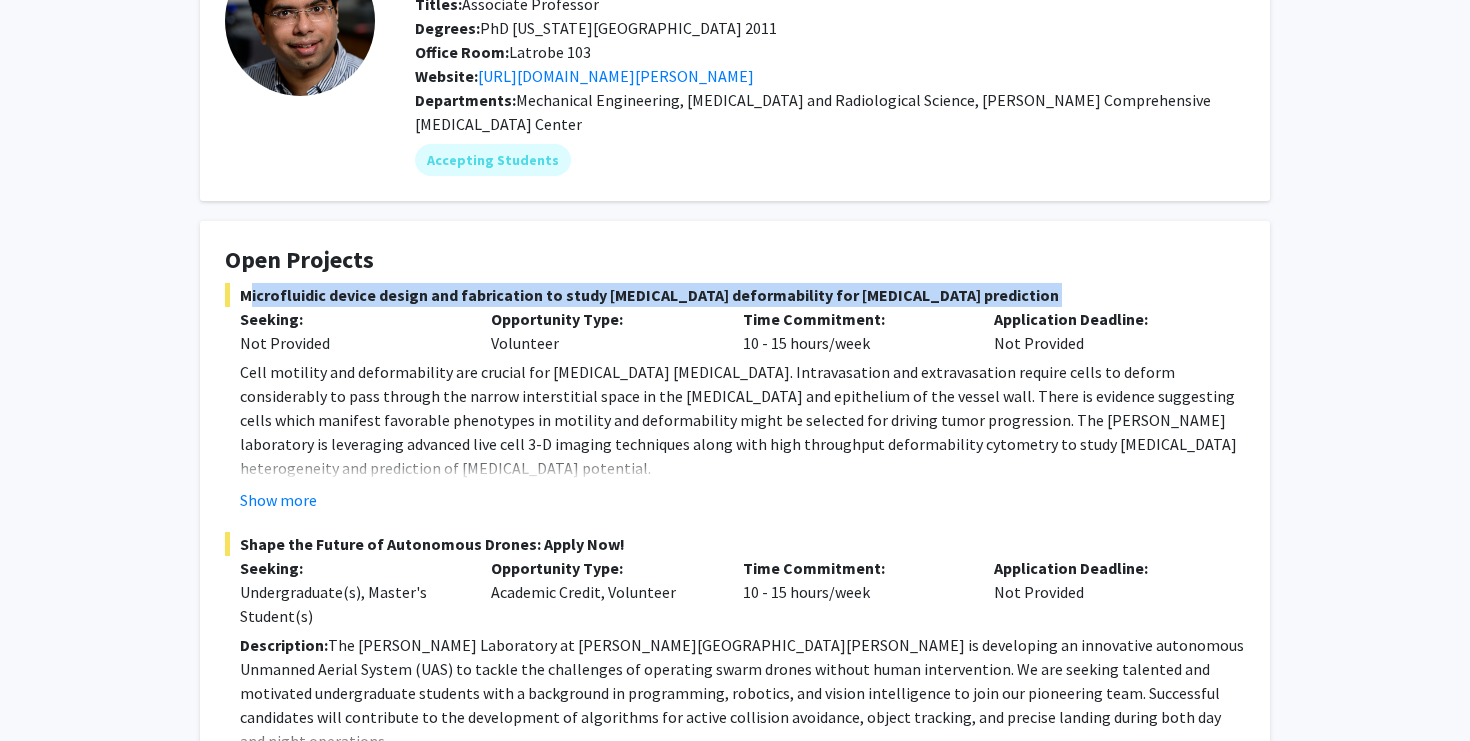 scroll, scrollTop: 143, scrollLeft: 0, axis: vertical 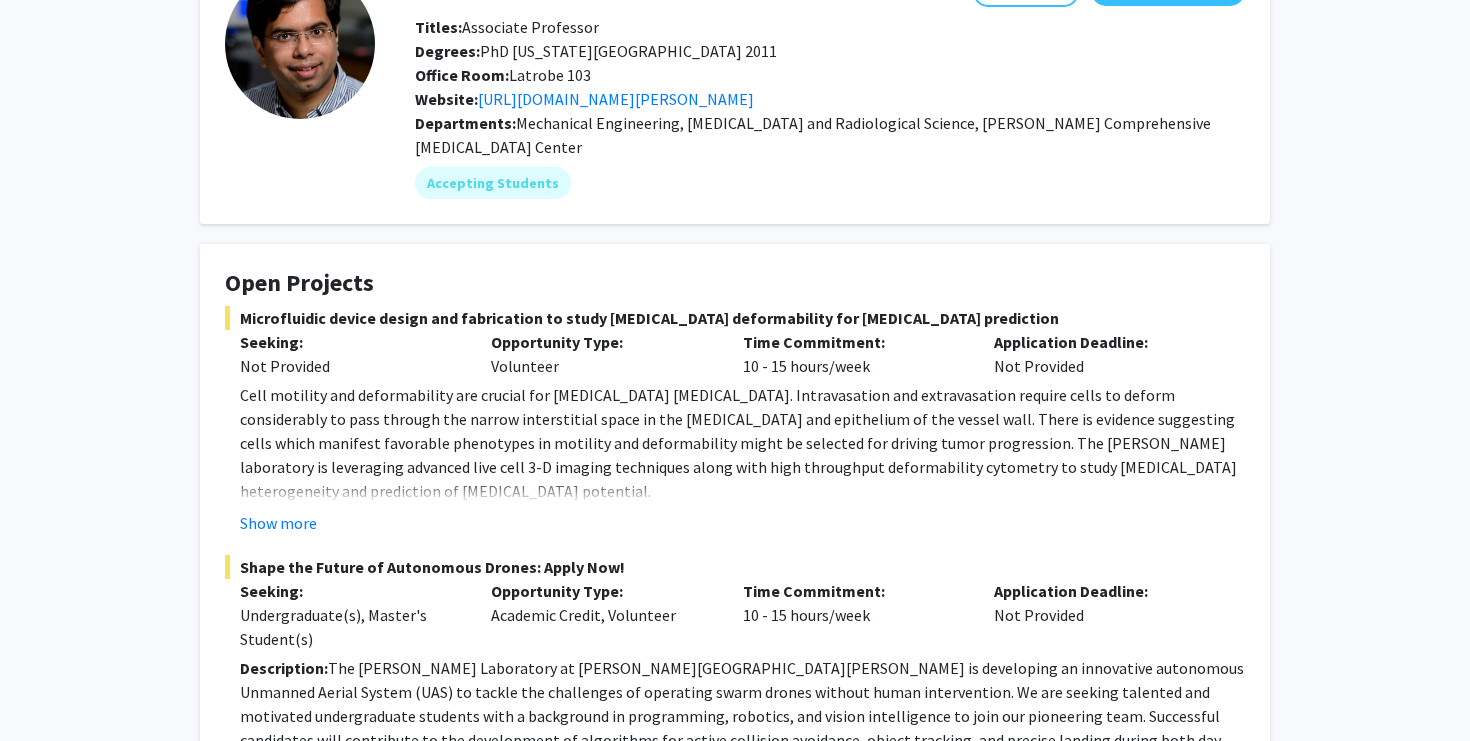 click on "Cell motility and deformability are crucial for [MEDICAL_DATA] [MEDICAL_DATA]. Intravasation and extravasation require cells to deform considerably to pass through the narrow interstitial space in the [MEDICAL_DATA] and epithelium of the vessel wall. There is evidence suggesting cells which manifest favorable phenotypes in motility and deformability might be selected for driving tumor progression. The [PERSON_NAME] laboratory is leveraging advanced live cell 3-D imaging techniques along with high throughput deformability cytometry to study [MEDICAL_DATA] heterogeneity and prediction of [MEDICAL_DATA] potential." 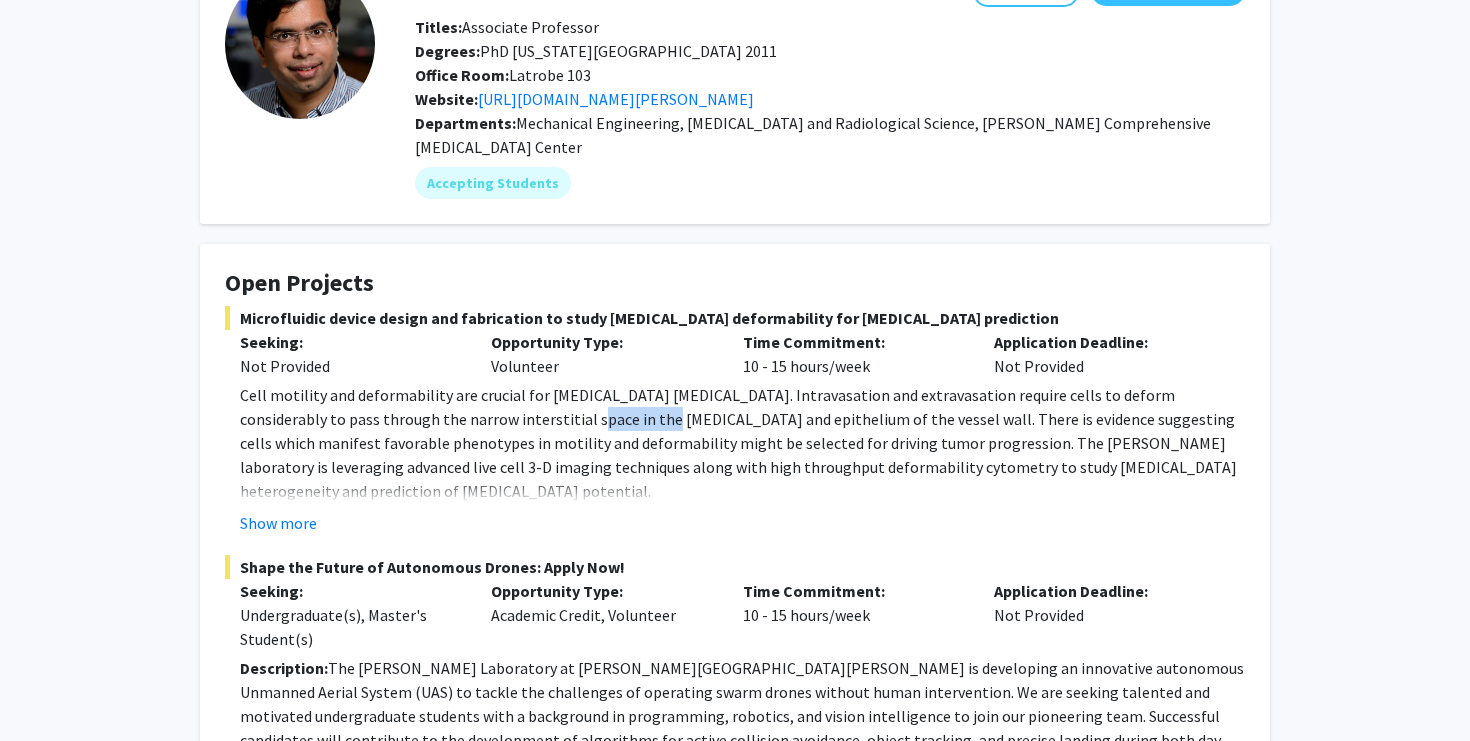 click on "Cell motility and deformability are crucial for [MEDICAL_DATA] [MEDICAL_DATA]. Intravasation and extravasation require cells to deform considerably to pass through the narrow interstitial space in the [MEDICAL_DATA] and epithelium of the vessel wall. There is evidence suggesting cells which manifest favorable phenotypes in motility and deformability might be selected for driving tumor progression. The [PERSON_NAME] laboratory is leveraging advanced live cell 3-D imaging techniques along with high throughput deformability cytometry to study [MEDICAL_DATA] heterogeneity and prediction of [MEDICAL_DATA] potential." 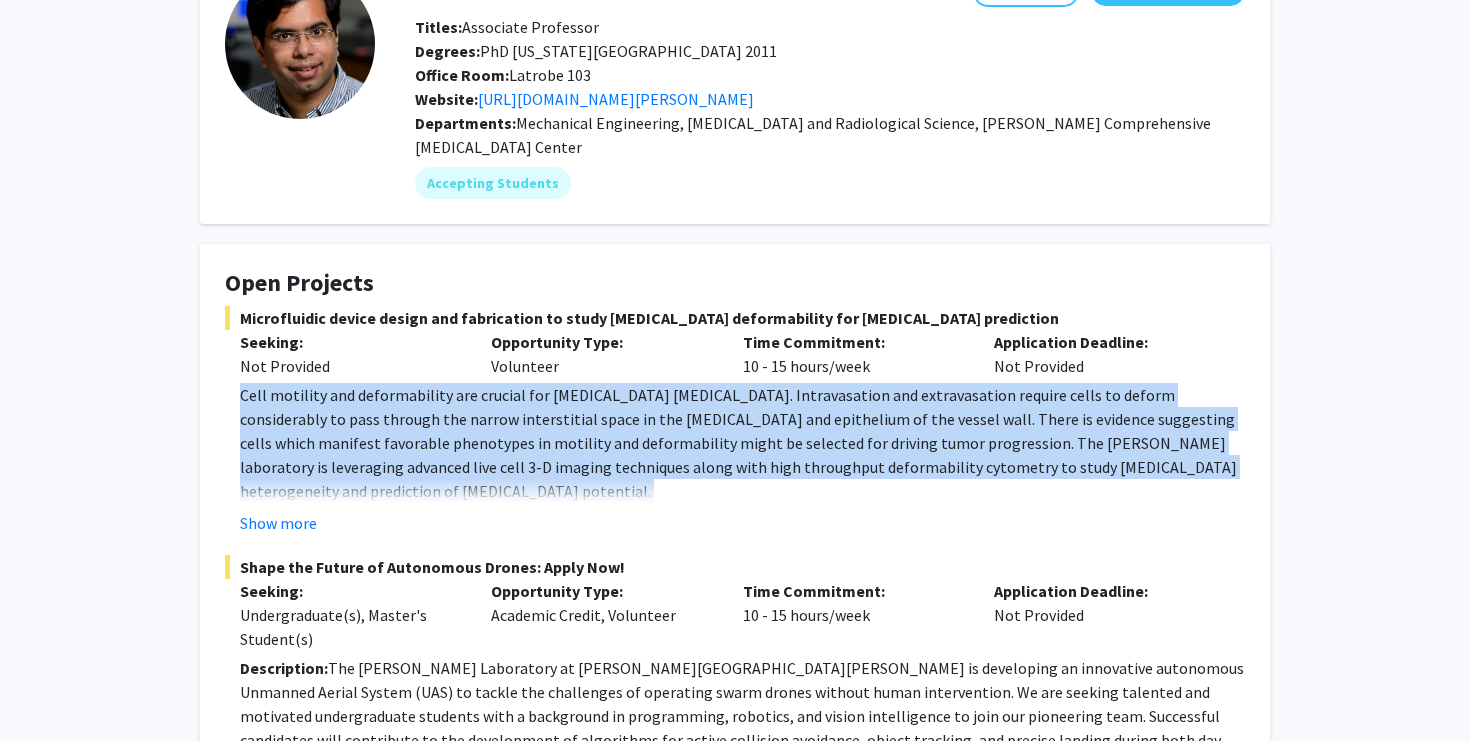 click on "Cell motility and deformability are crucial for [MEDICAL_DATA] [MEDICAL_DATA]. Intravasation and extravasation require cells to deform considerably to pass through the narrow interstitial space in the [MEDICAL_DATA] and epithelium of the vessel wall. There is evidence suggesting cells which manifest favorable phenotypes in motility and deformability might be selected for driving tumor progression. The [PERSON_NAME] laboratory is leveraging advanced live cell 3-D imaging techniques along with high throughput deformability cytometry to study [MEDICAL_DATA] heterogeneity and prediction of [MEDICAL_DATA] potential." 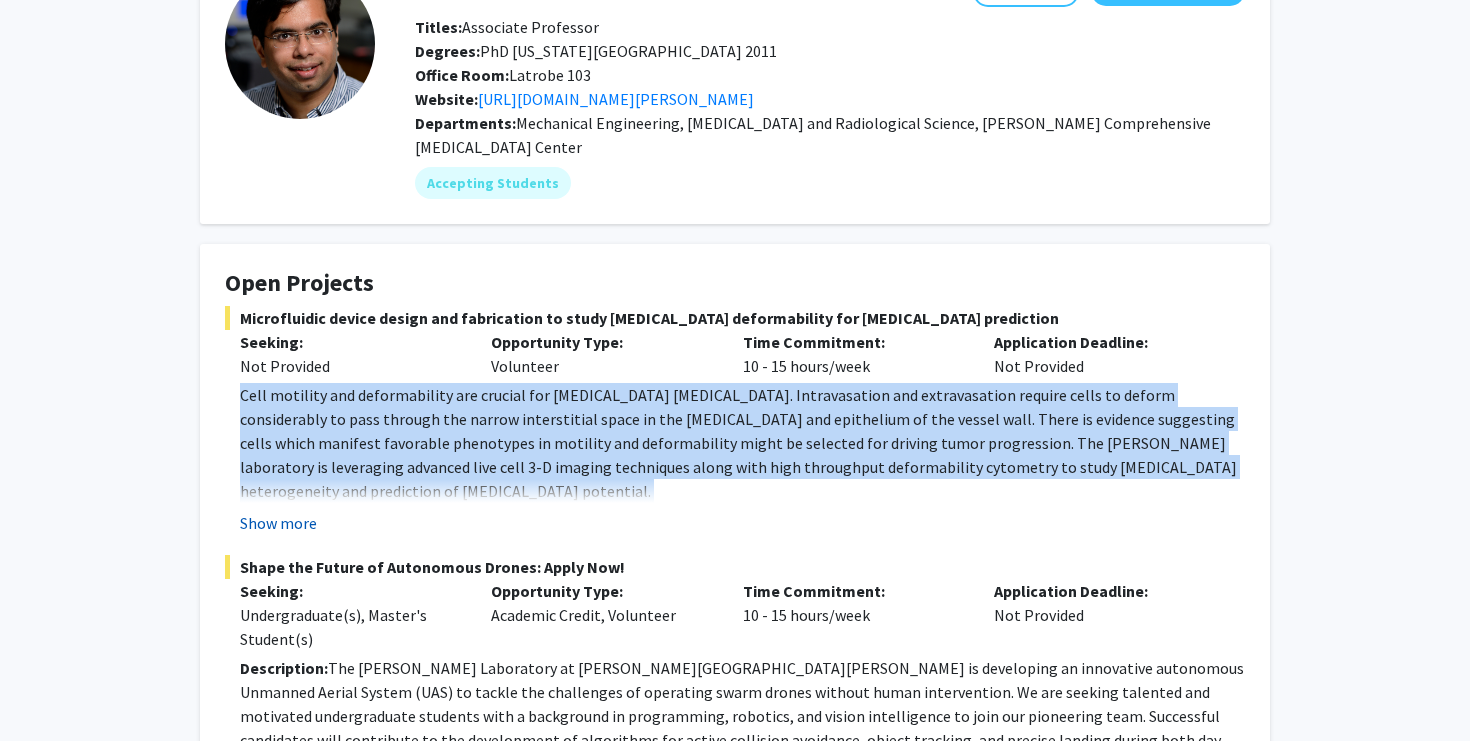 click on "Show more" 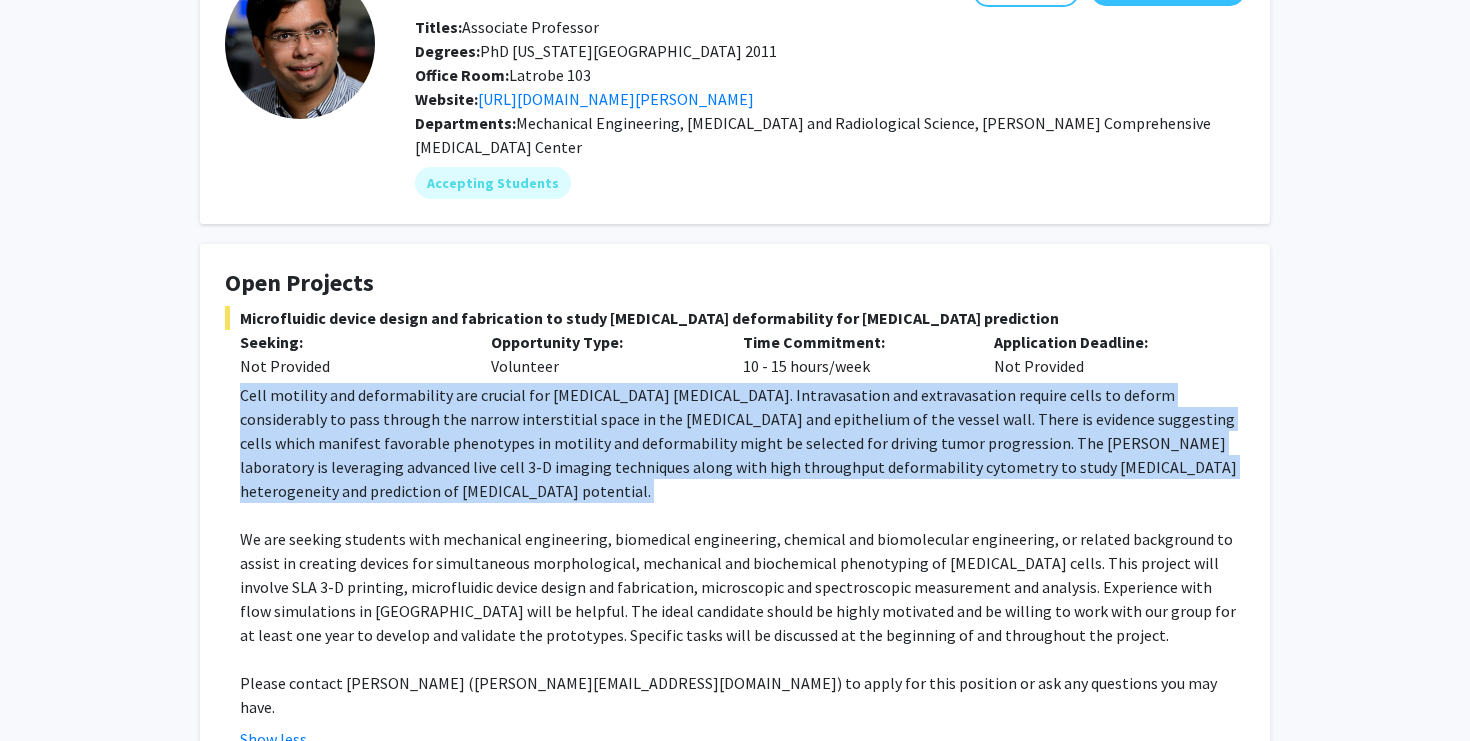click on "Cell motility and deformability are crucial for [MEDICAL_DATA] [MEDICAL_DATA]. Intravasation and extravasation require cells to deform considerably to pass through the narrow interstitial space in the [MEDICAL_DATA] and epithelium of the vessel wall. There is evidence suggesting cells which manifest favorable phenotypes in motility and deformability might be selected for driving tumor progression. The [PERSON_NAME] laboratory is leveraging advanced live cell 3-D imaging techniques along with high throughput deformability cytometry to study [MEDICAL_DATA] heterogeneity and prediction of [MEDICAL_DATA] potential." 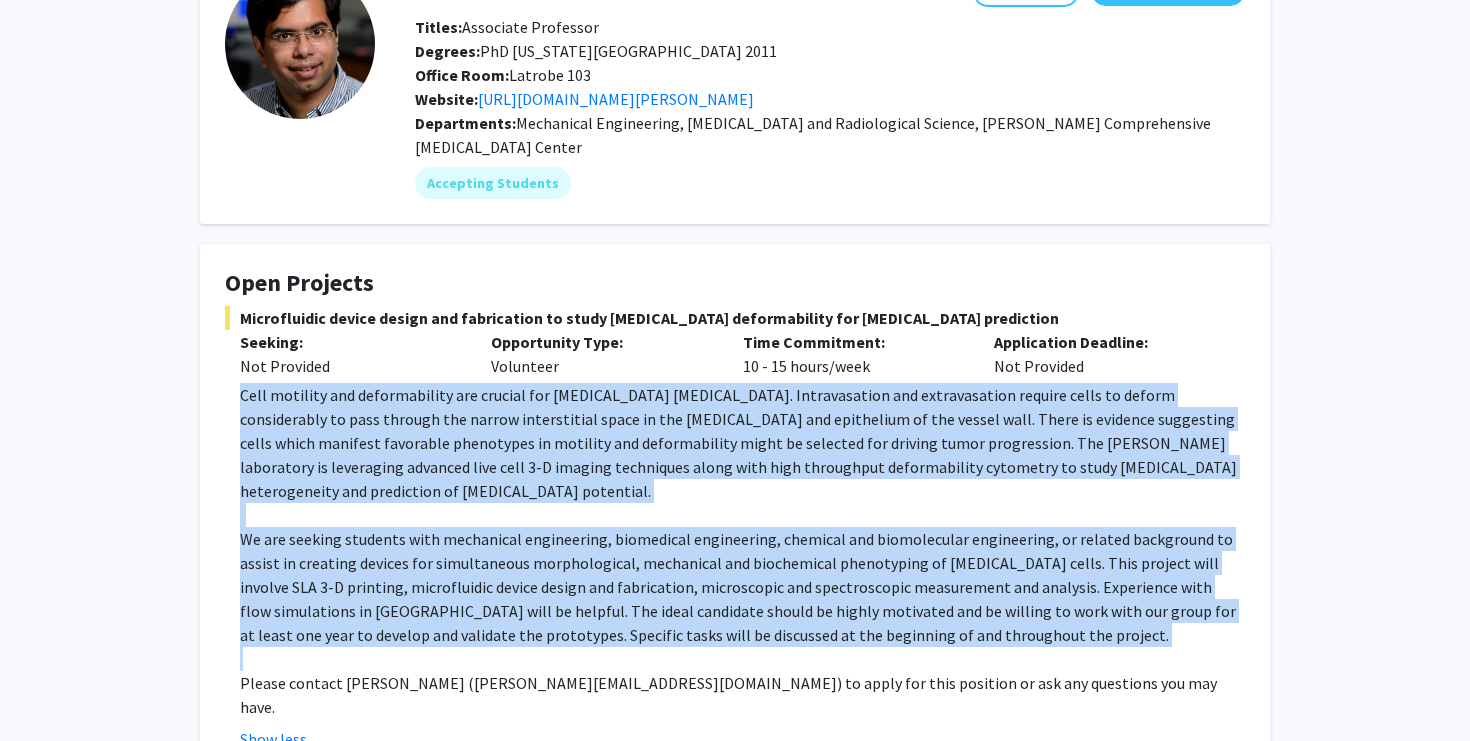 drag, startPoint x: 243, startPoint y: 369, endPoint x: 634, endPoint y: 618, distance: 463.55365 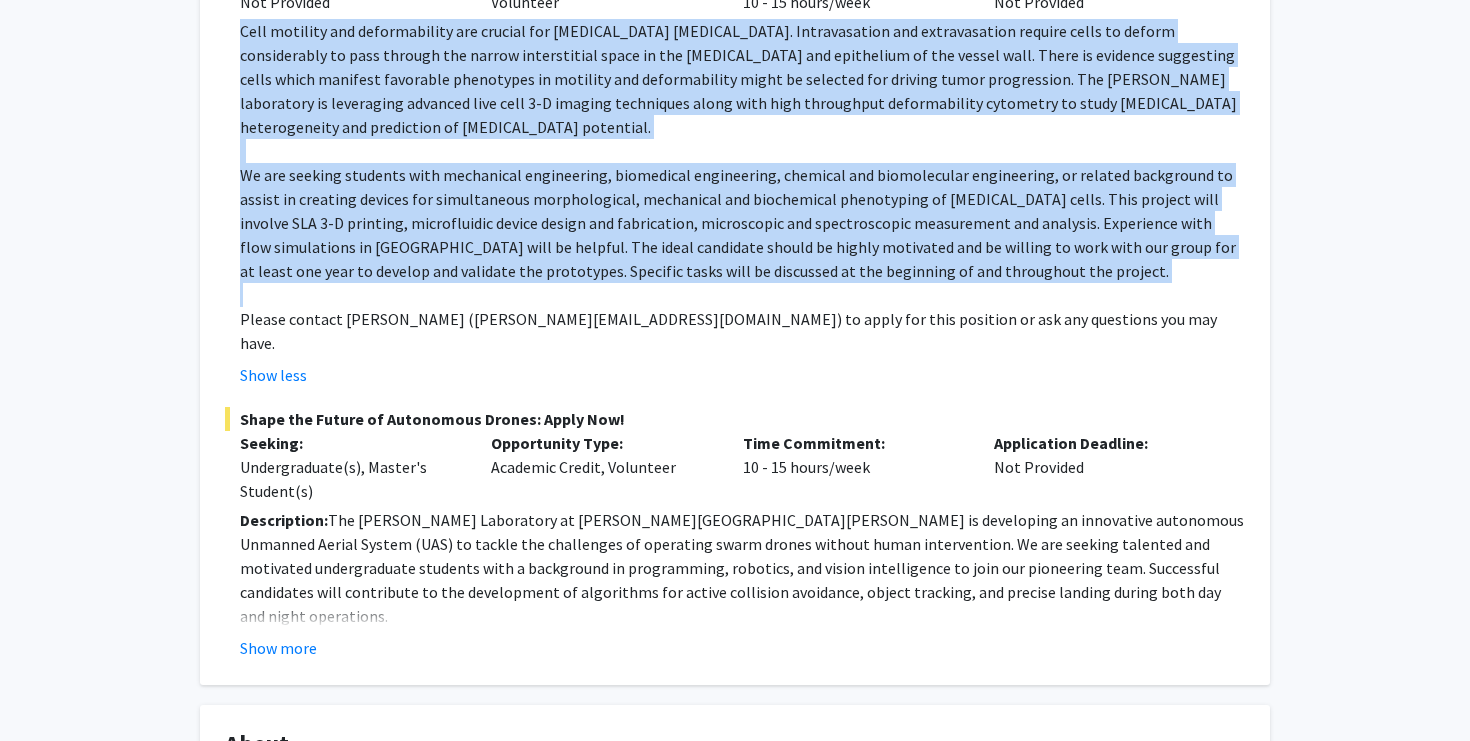 scroll, scrollTop: 509, scrollLeft: 0, axis: vertical 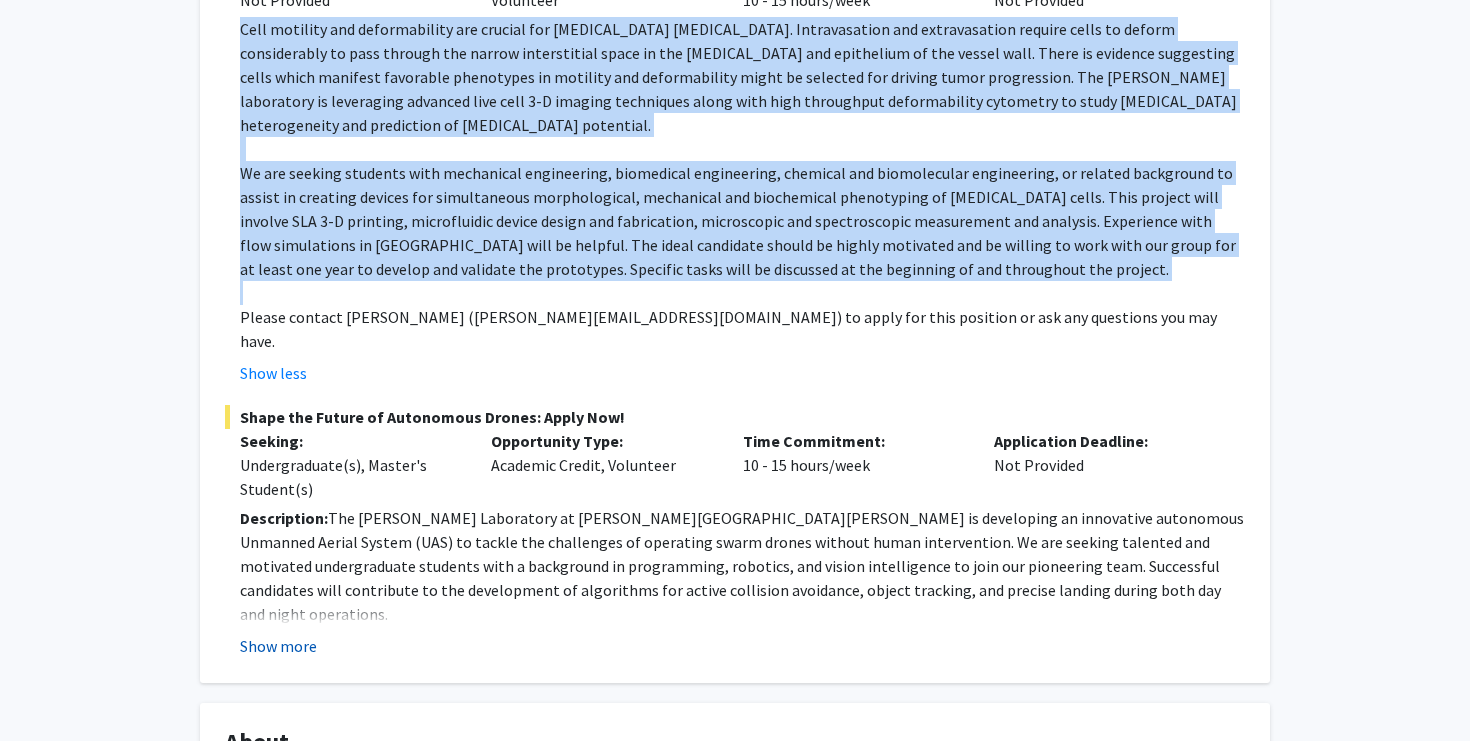 click on "Show more" 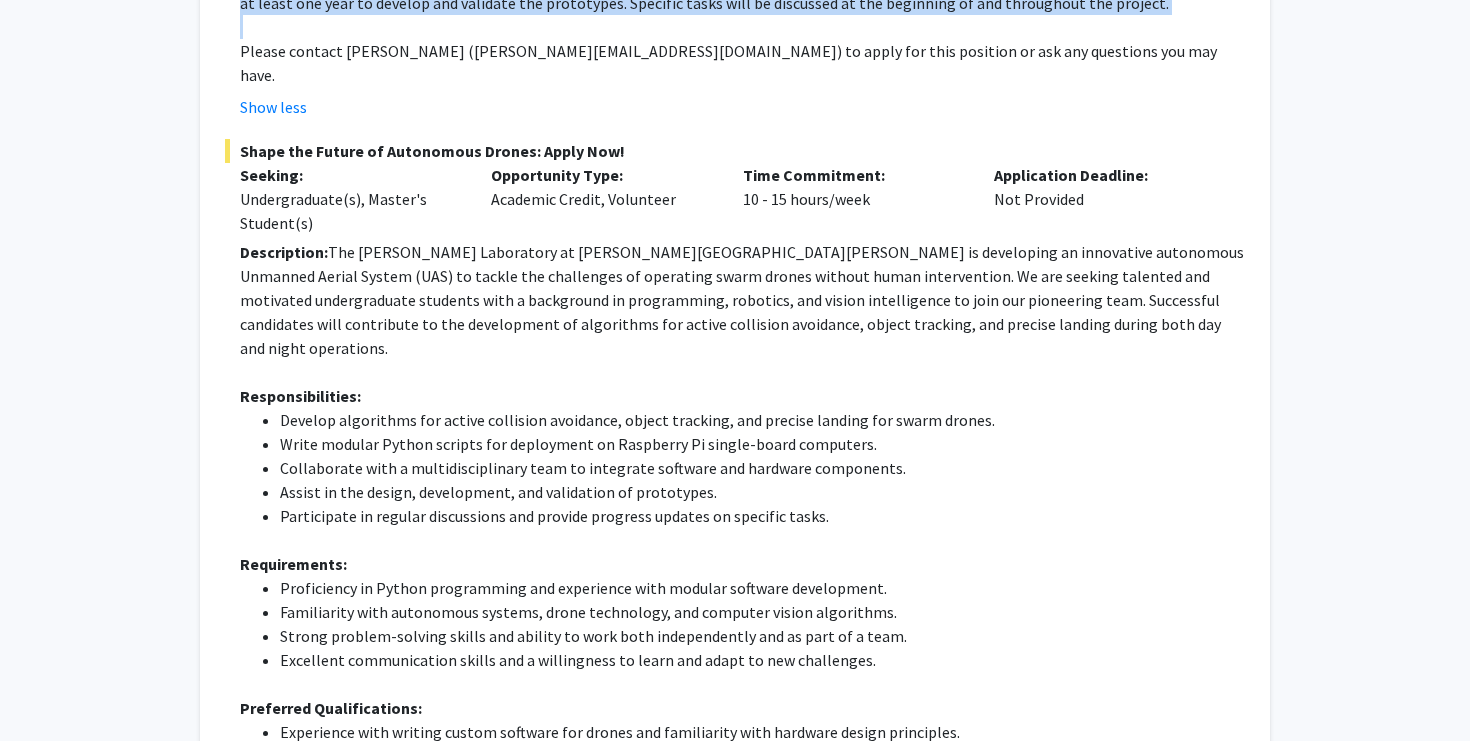 scroll, scrollTop: 770, scrollLeft: 0, axis: vertical 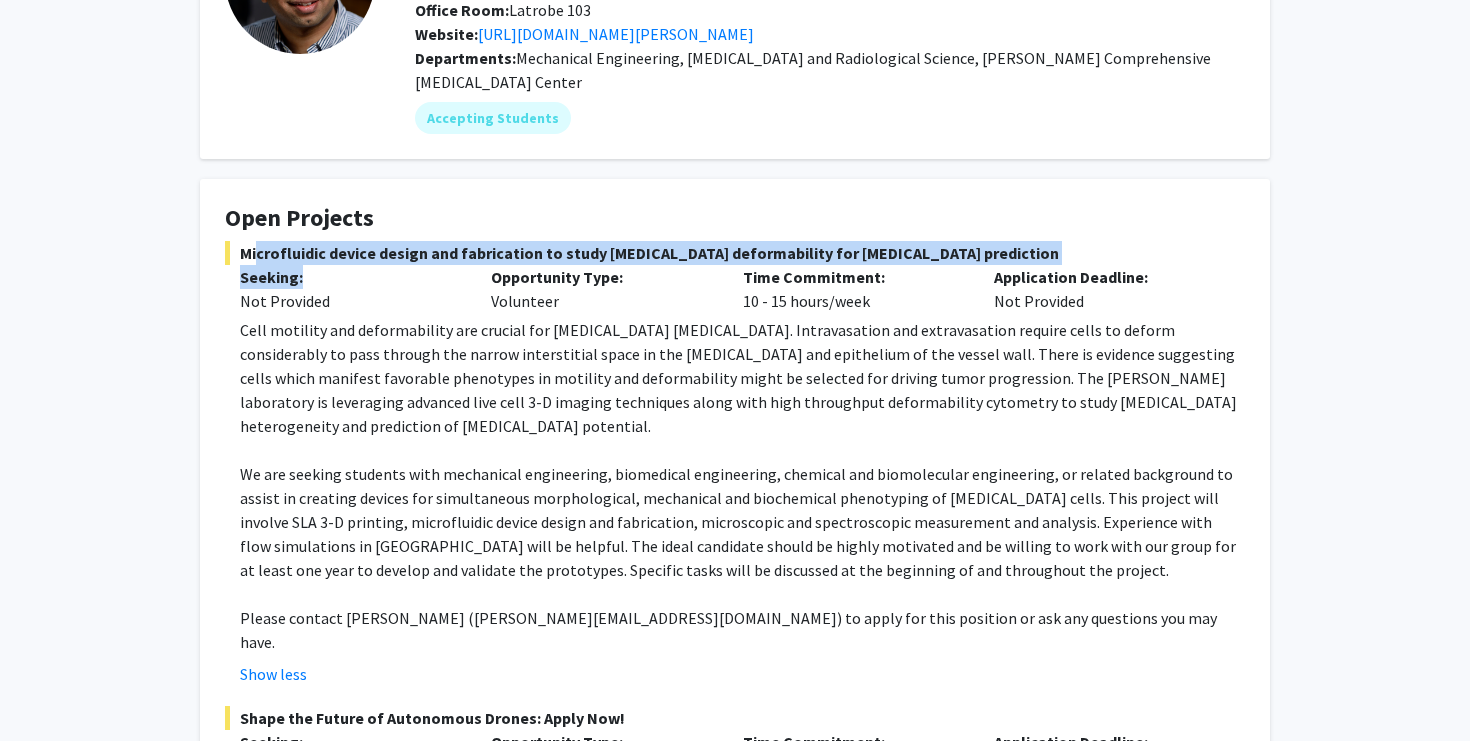 drag, startPoint x: 247, startPoint y: 228, endPoint x: 328, endPoint y: 244, distance: 82.565125 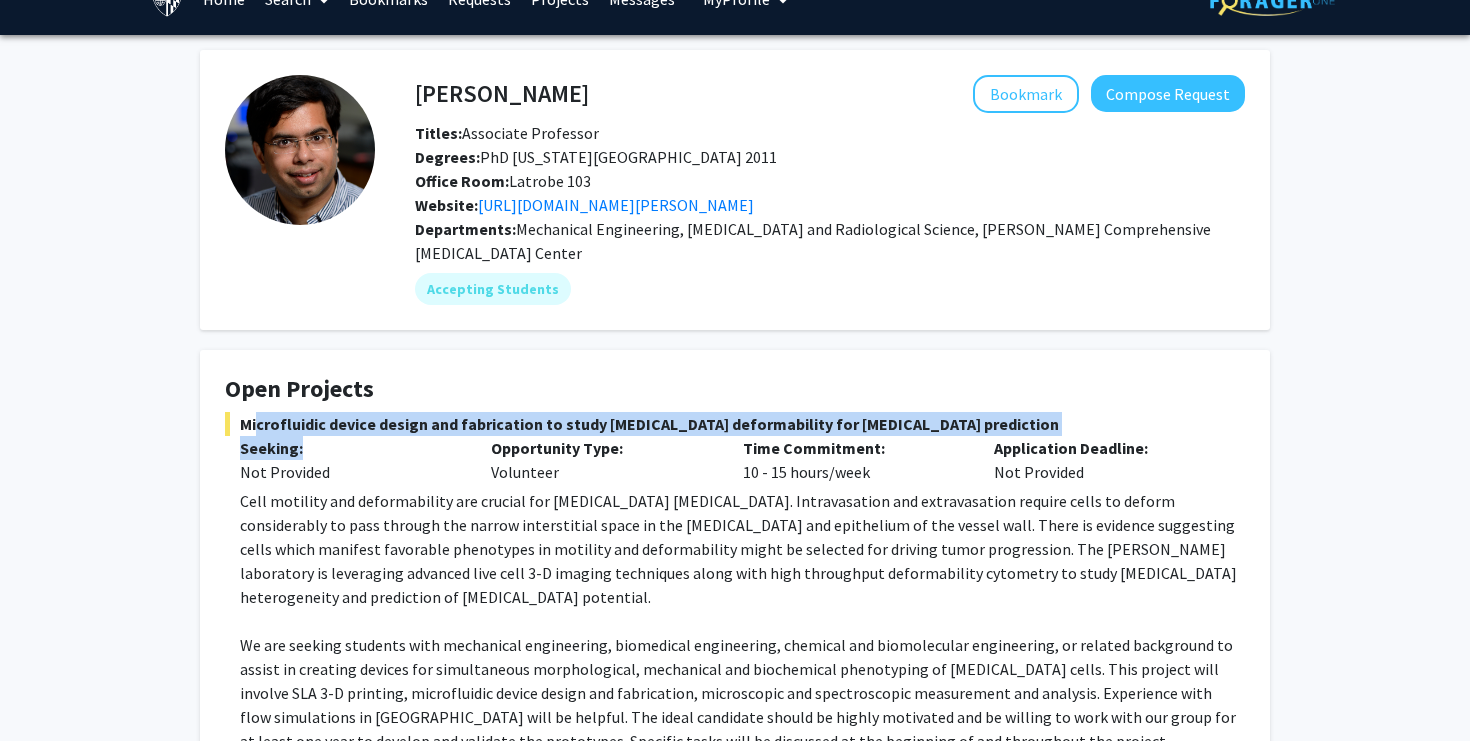 scroll, scrollTop: 0, scrollLeft: 0, axis: both 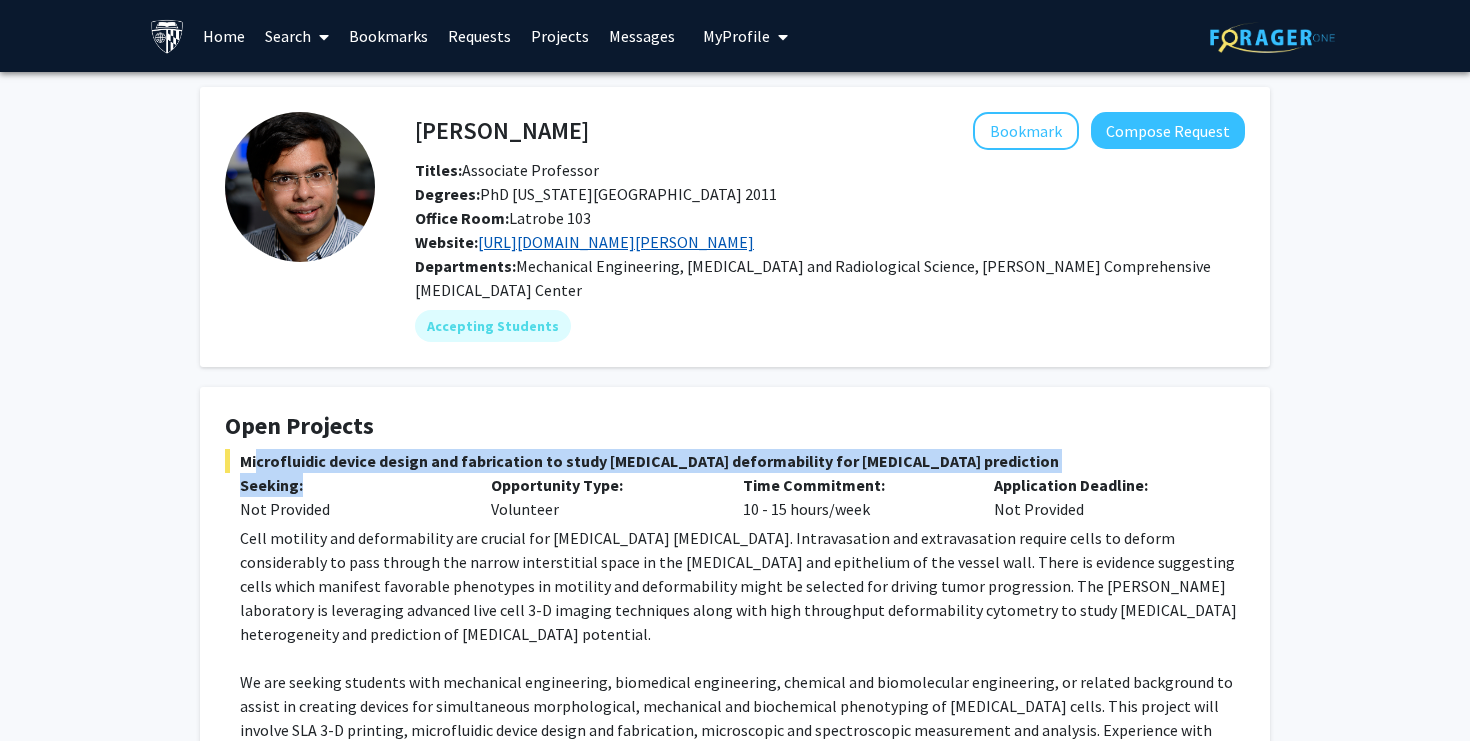 click on "https://engineering.jhu.edu/barman/" 